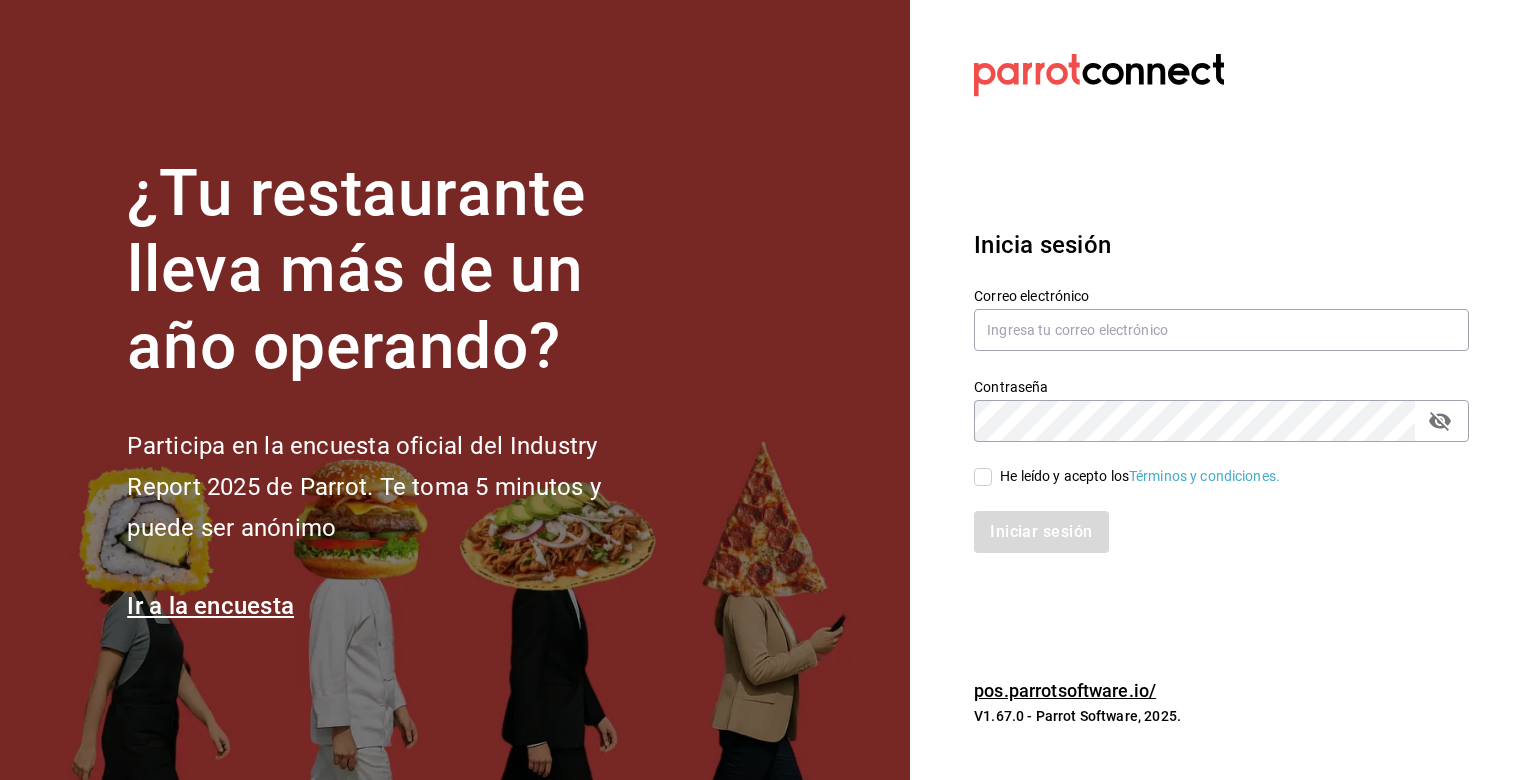 scroll, scrollTop: 0, scrollLeft: 0, axis: both 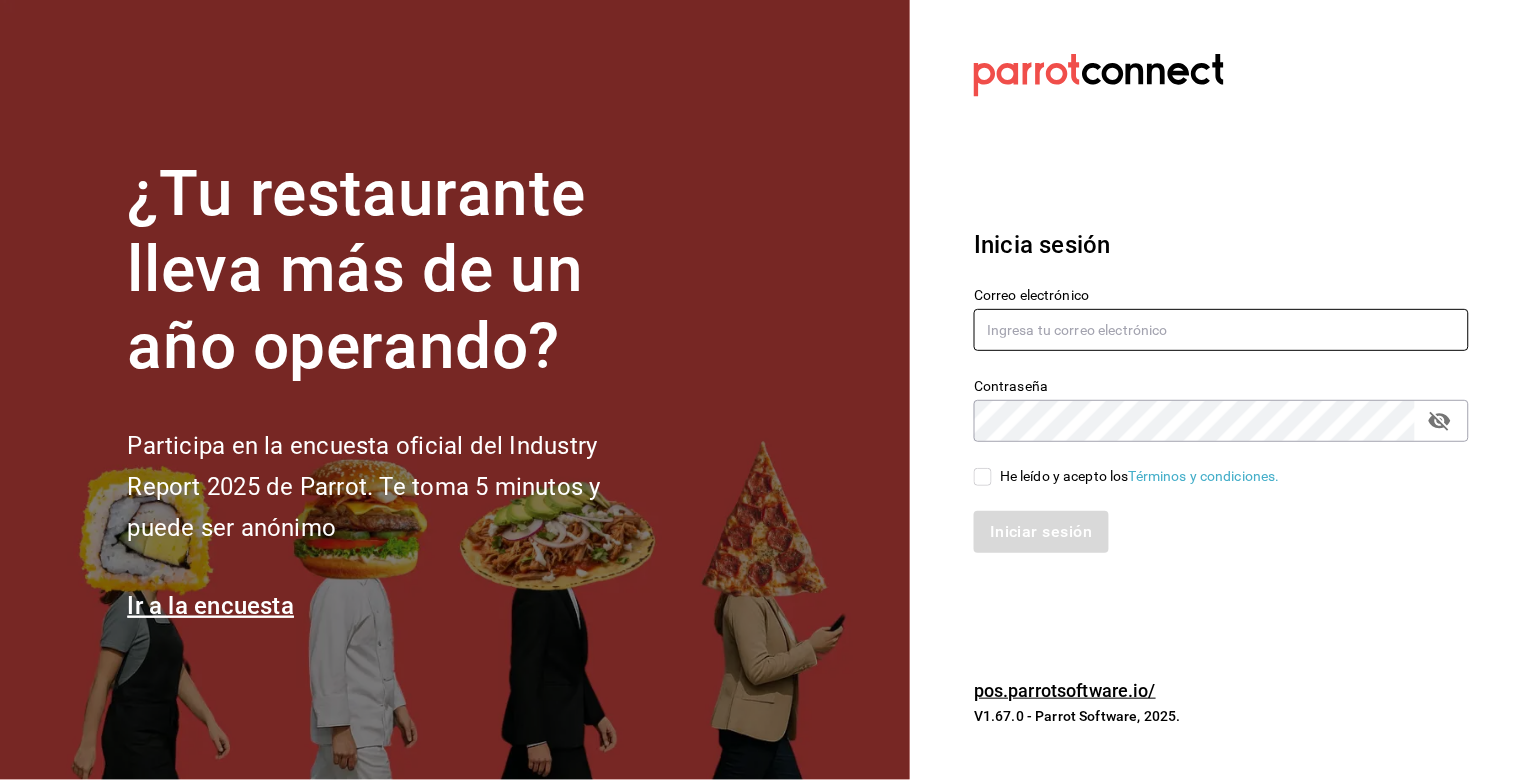 type on "[EMAIL]" 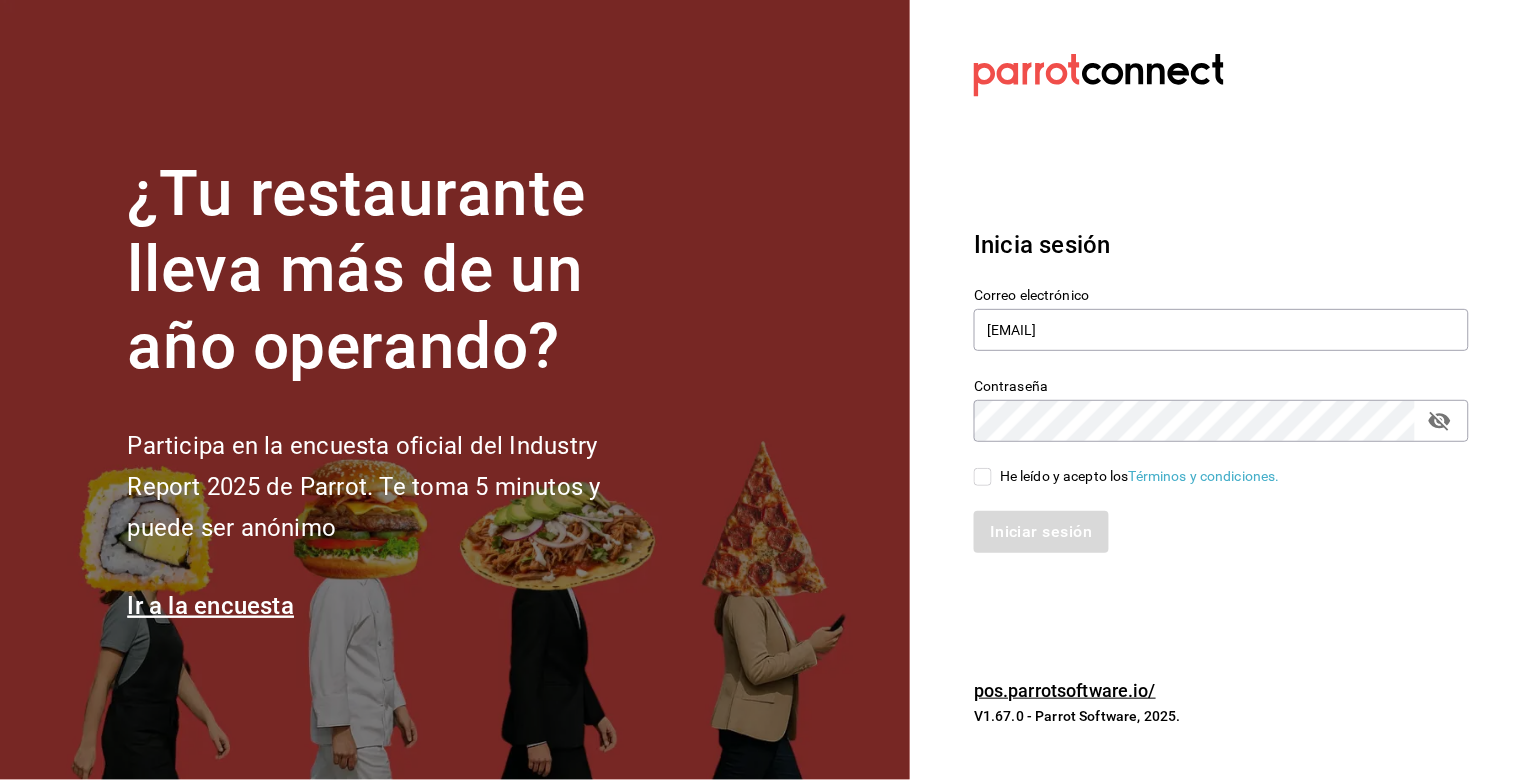 click on "He leído y acepto los  Términos y condiciones." at bounding box center [983, 477] 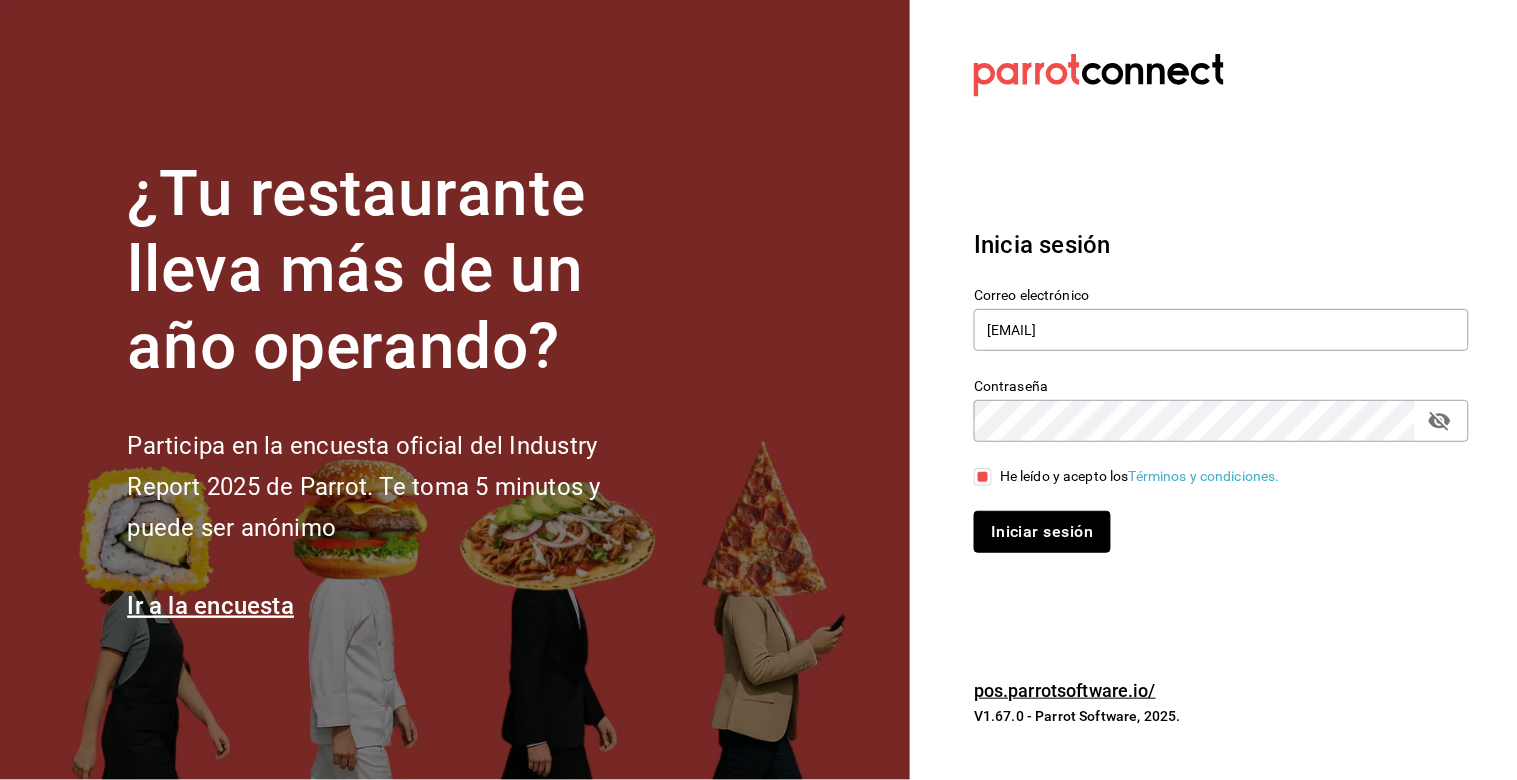 click on "Iniciar sesión" at bounding box center [1042, 532] 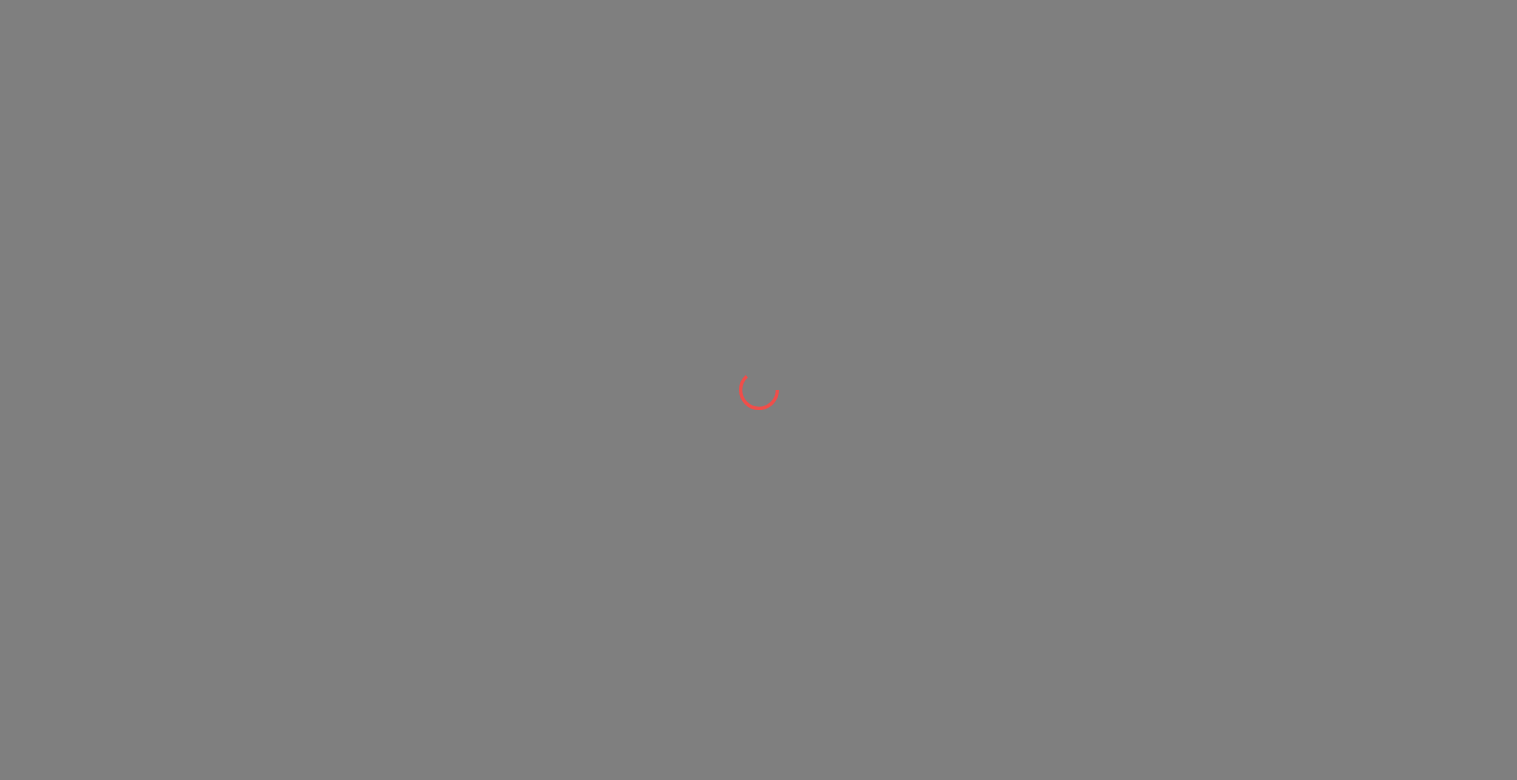scroll, scrollTop: 0, scrollLeft: 0, axis: both 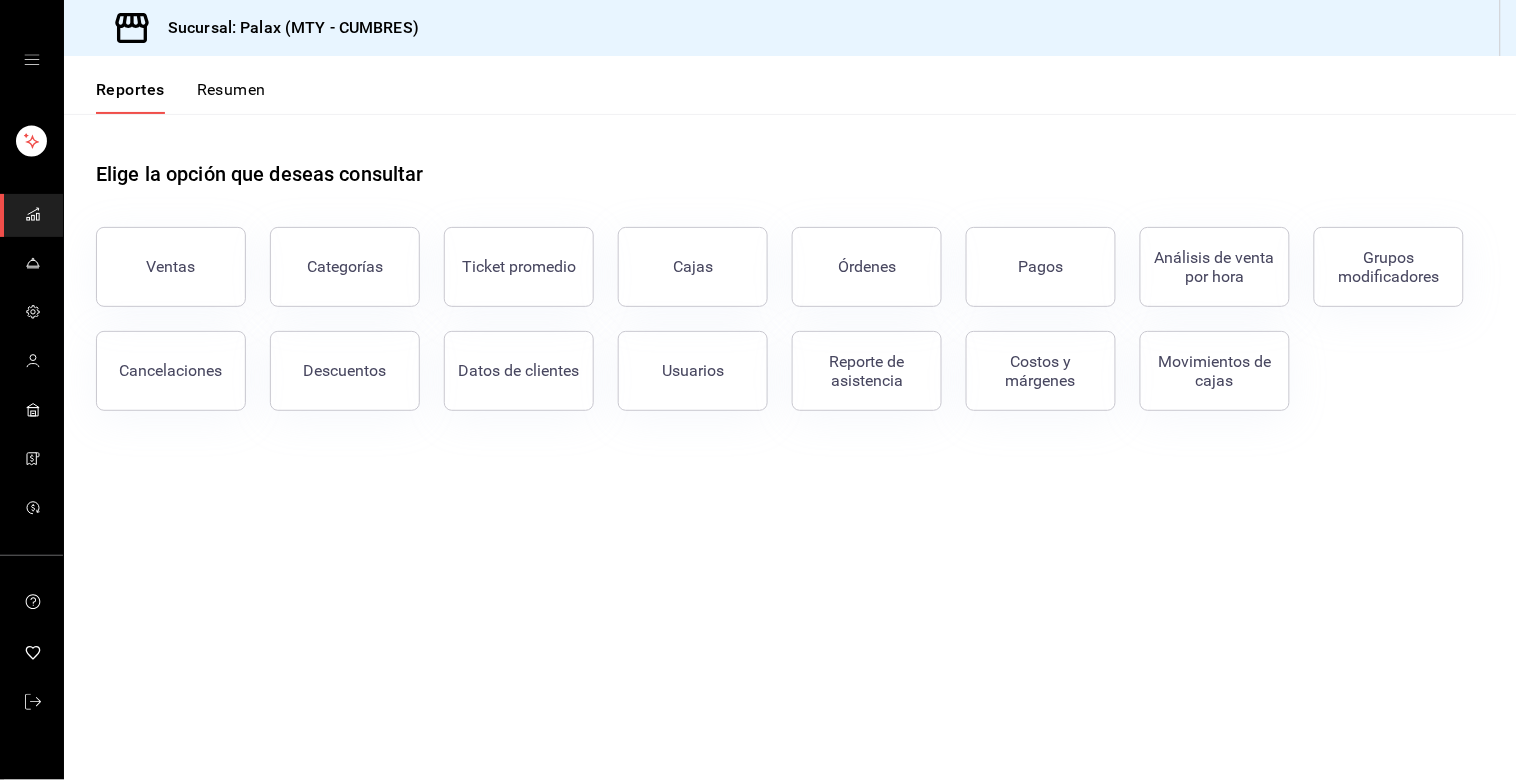 click on "Ventas" at bounding box center [171, 267] 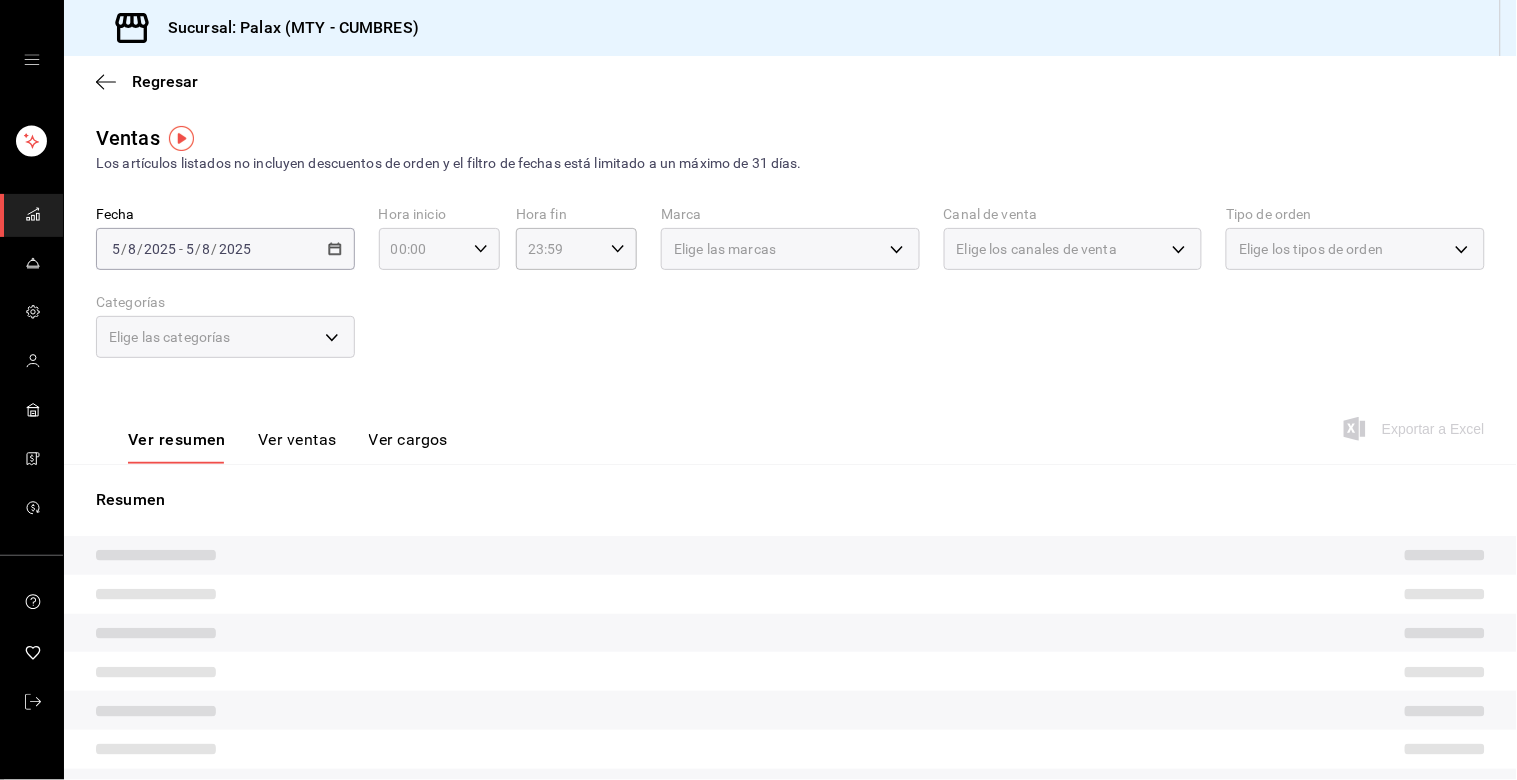 click on "00:00 Hora inicio" at bounding box center (439, 249) 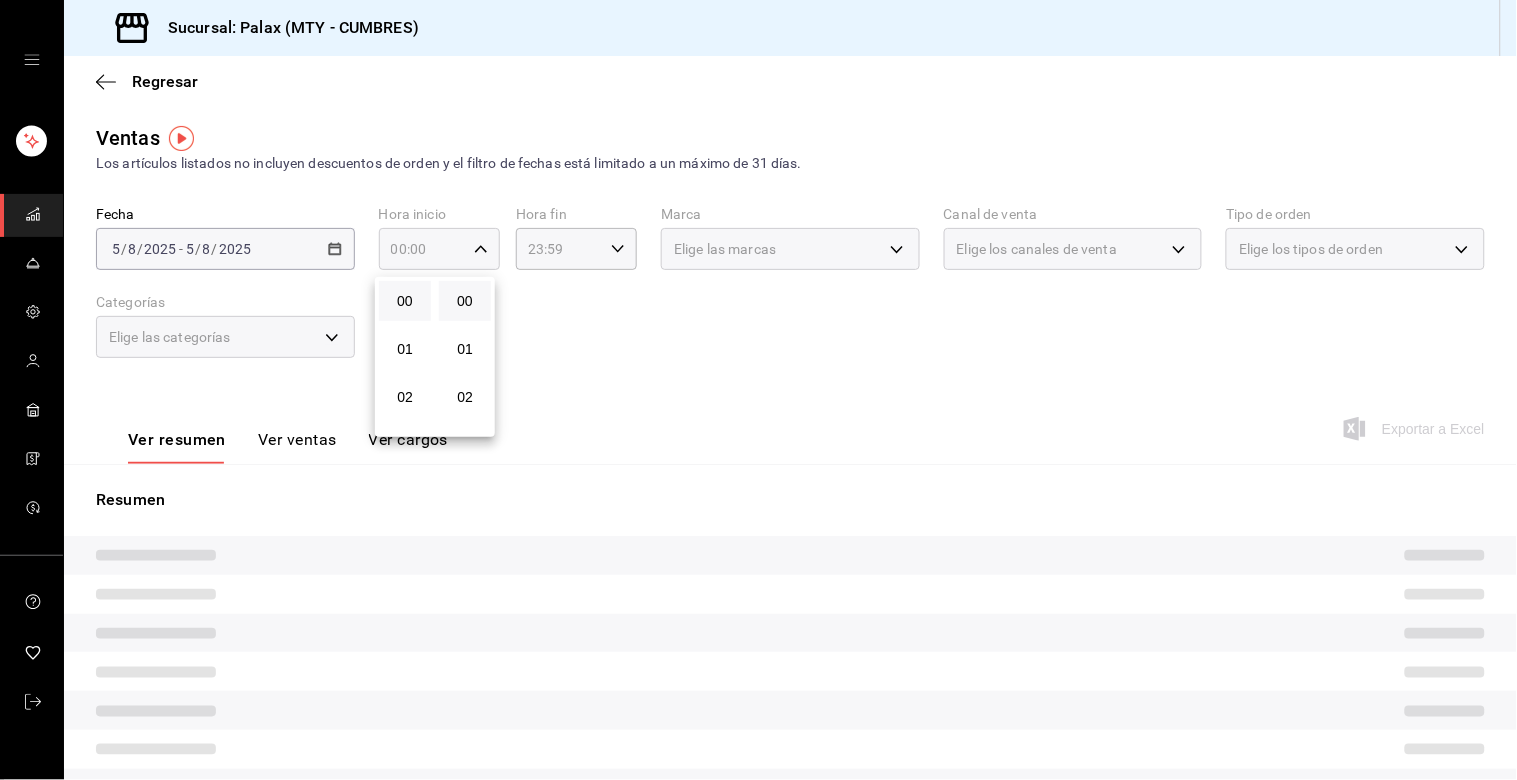 click at bounding box center [758, 390] 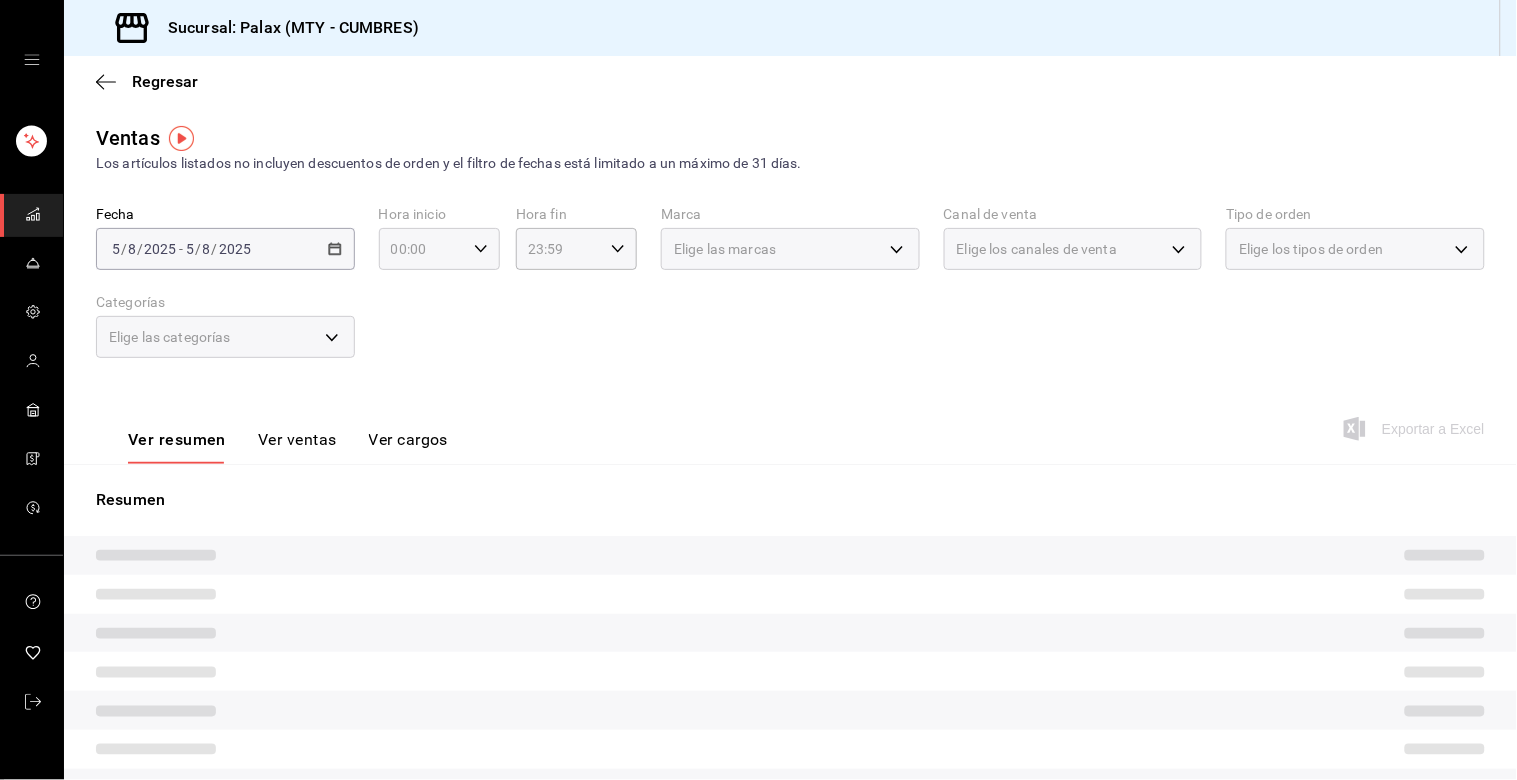 click 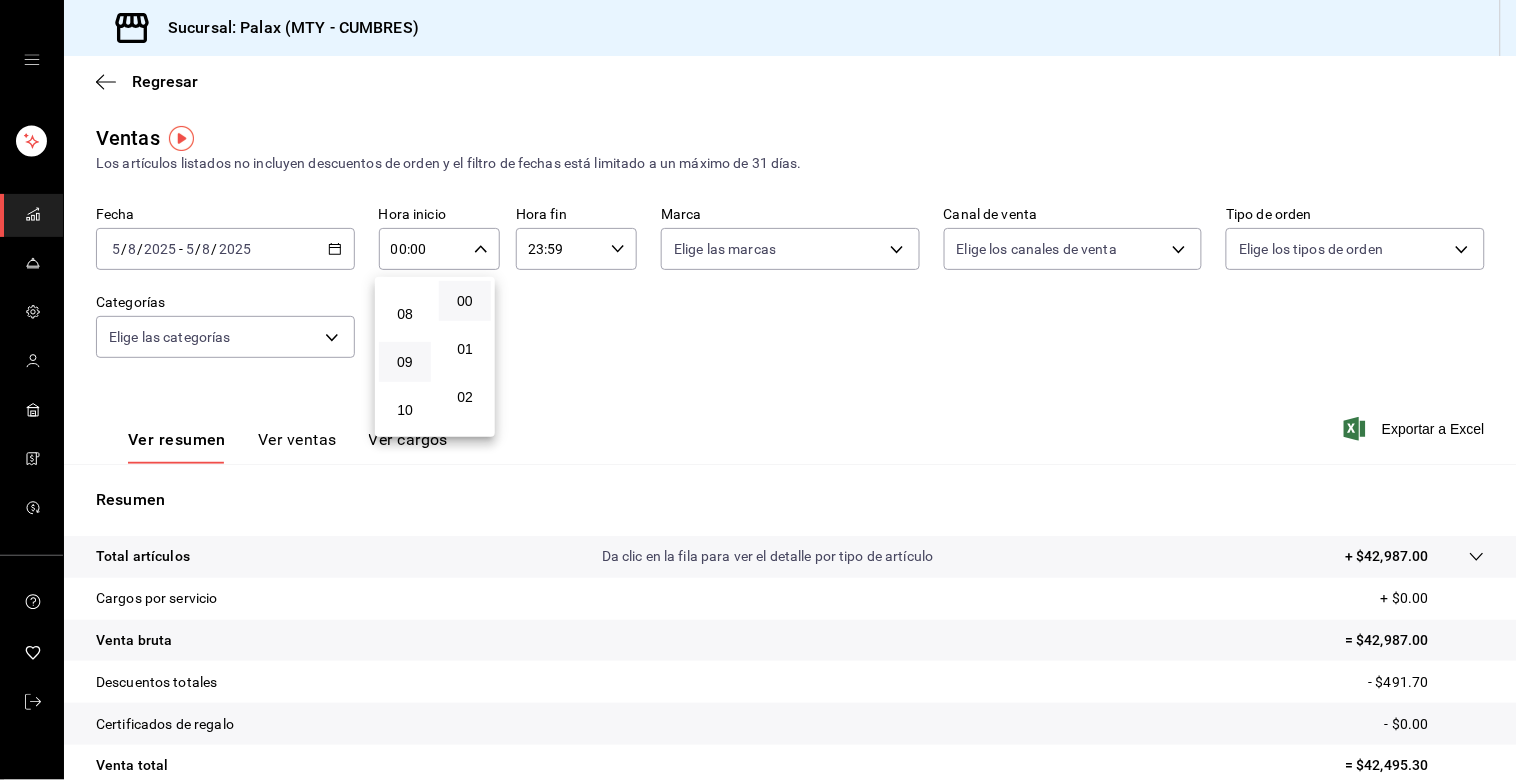 scroll, scrollTop: 333, scrollLeft: 0, axis: vertical 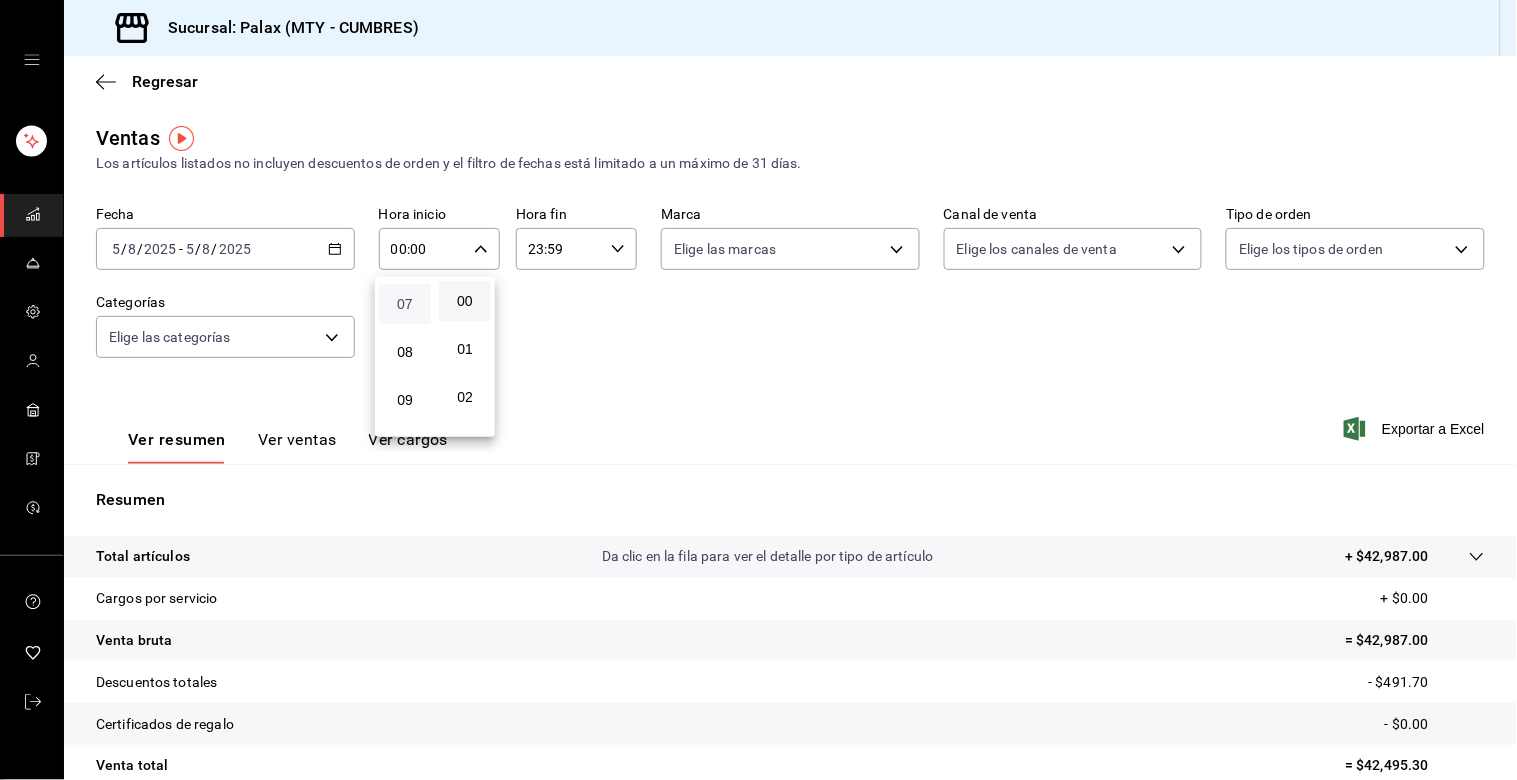 click on "07" at bounding box center (405, 304) 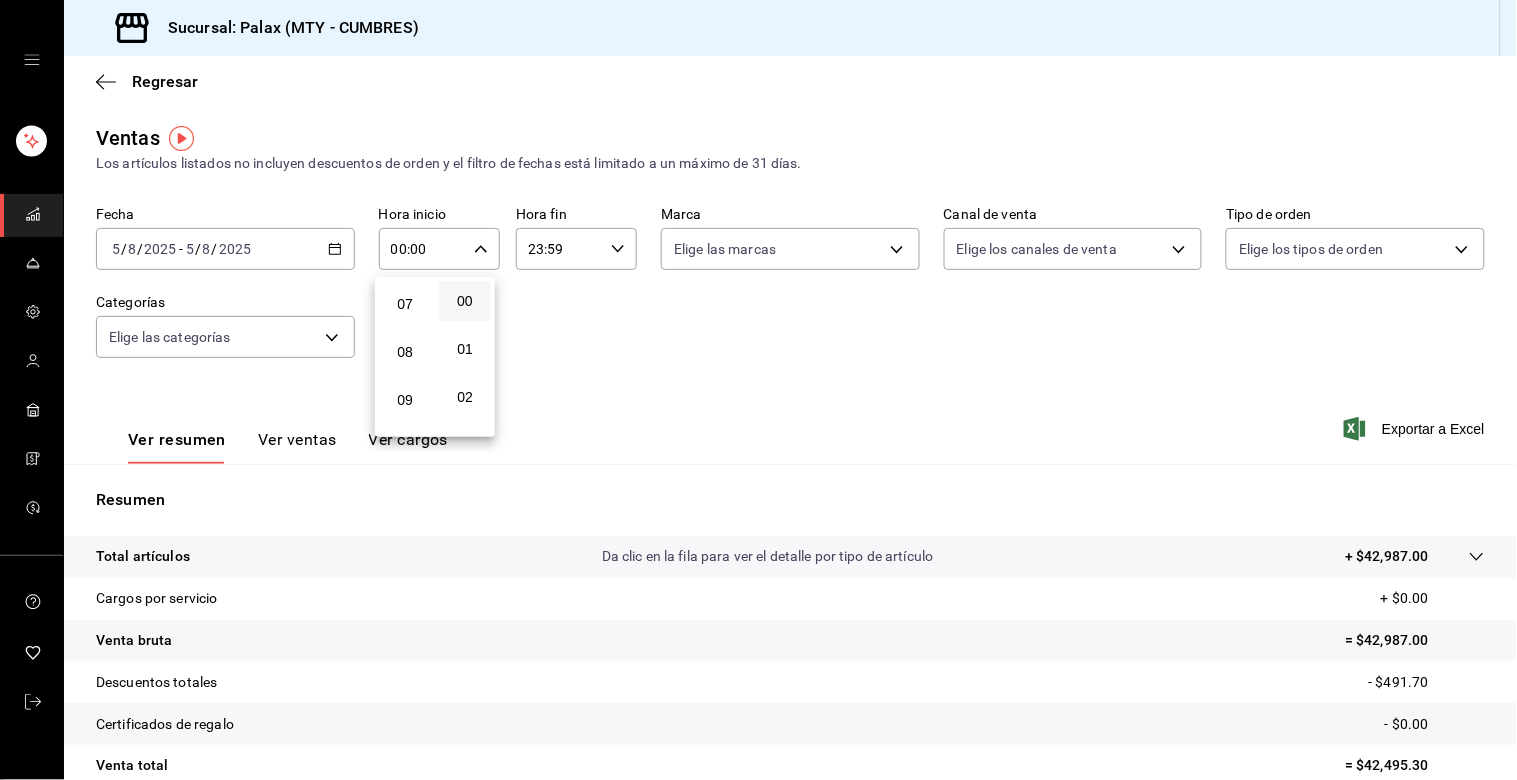 type on "07:00" 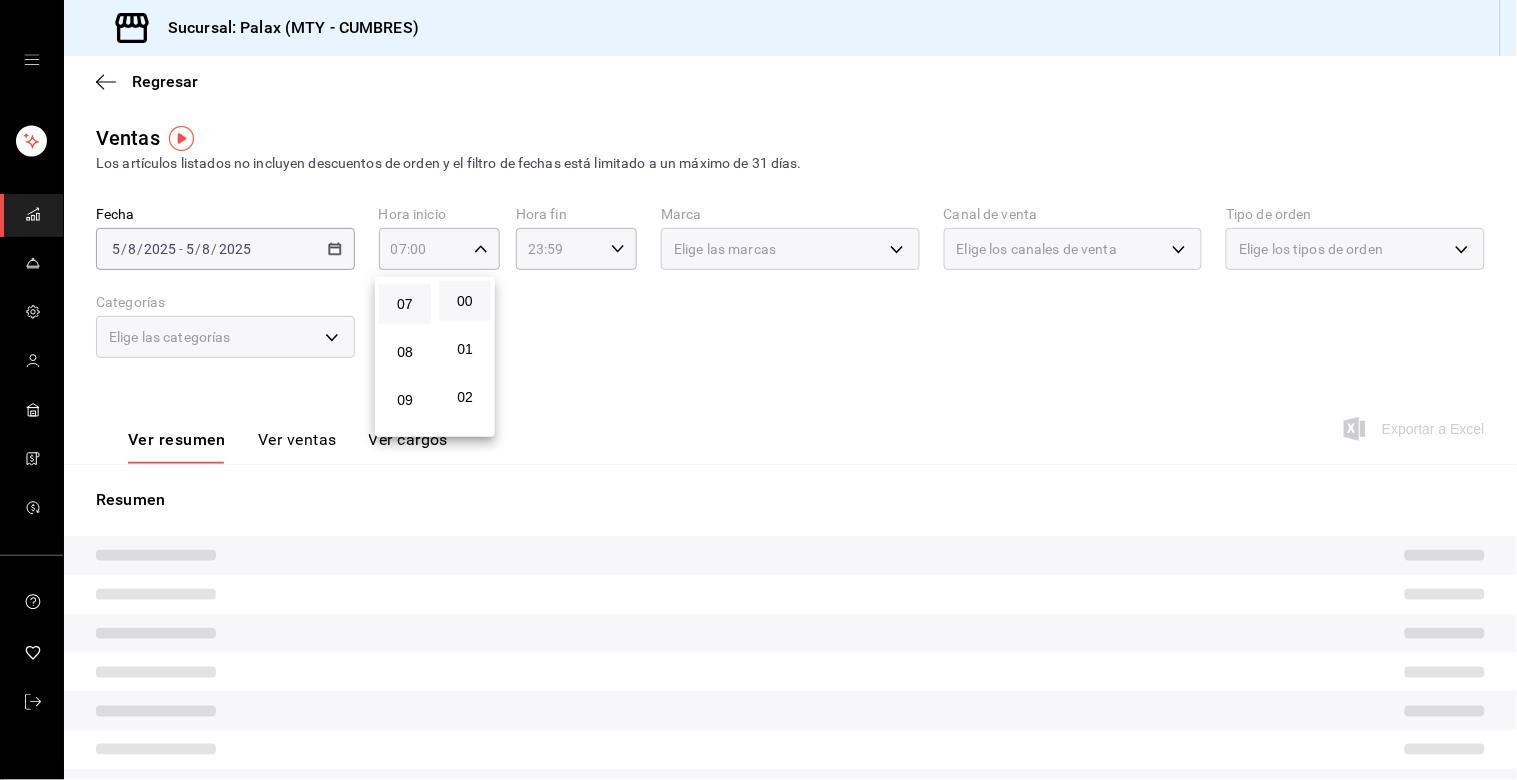 click at bounding box center [758, 390] 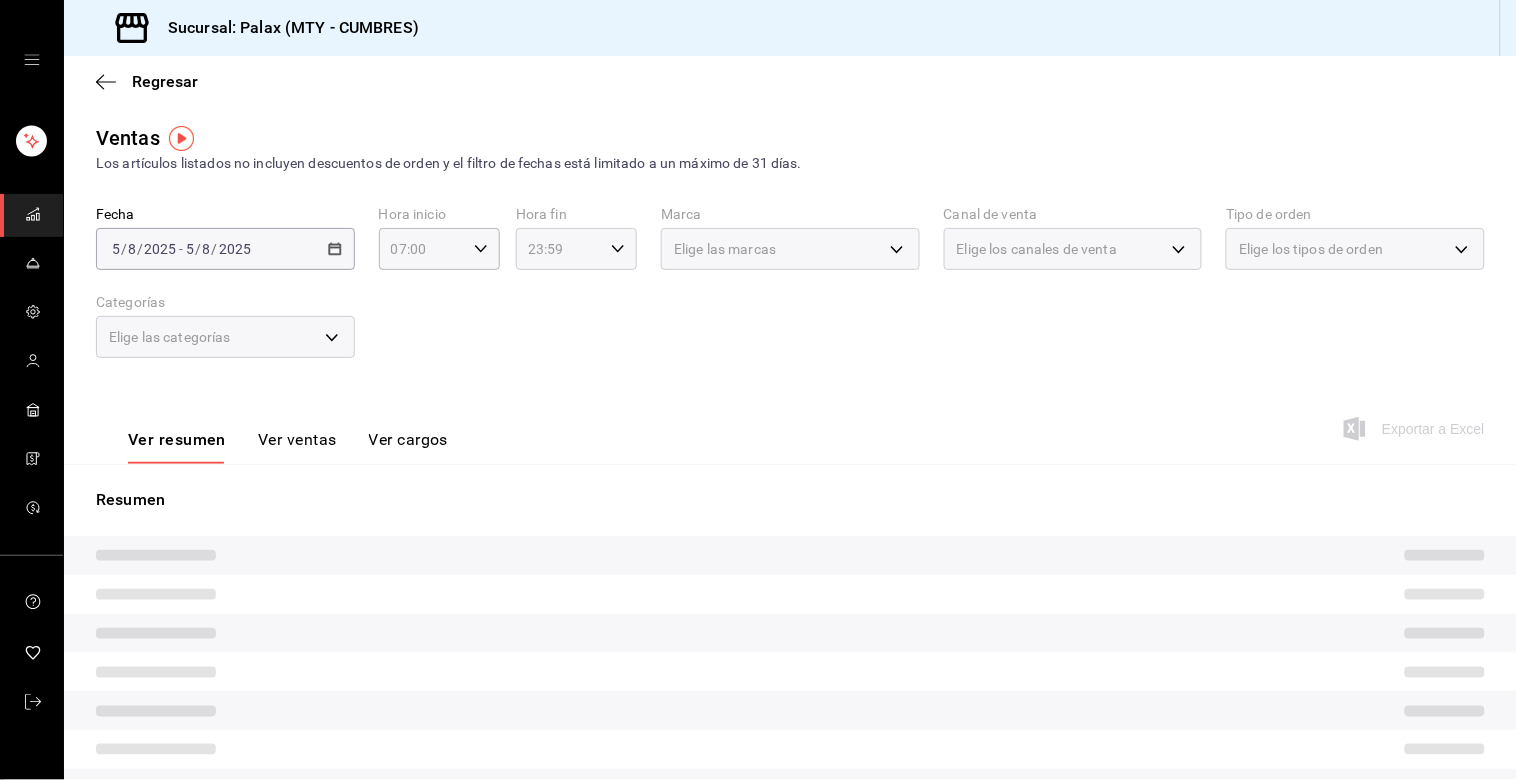 click 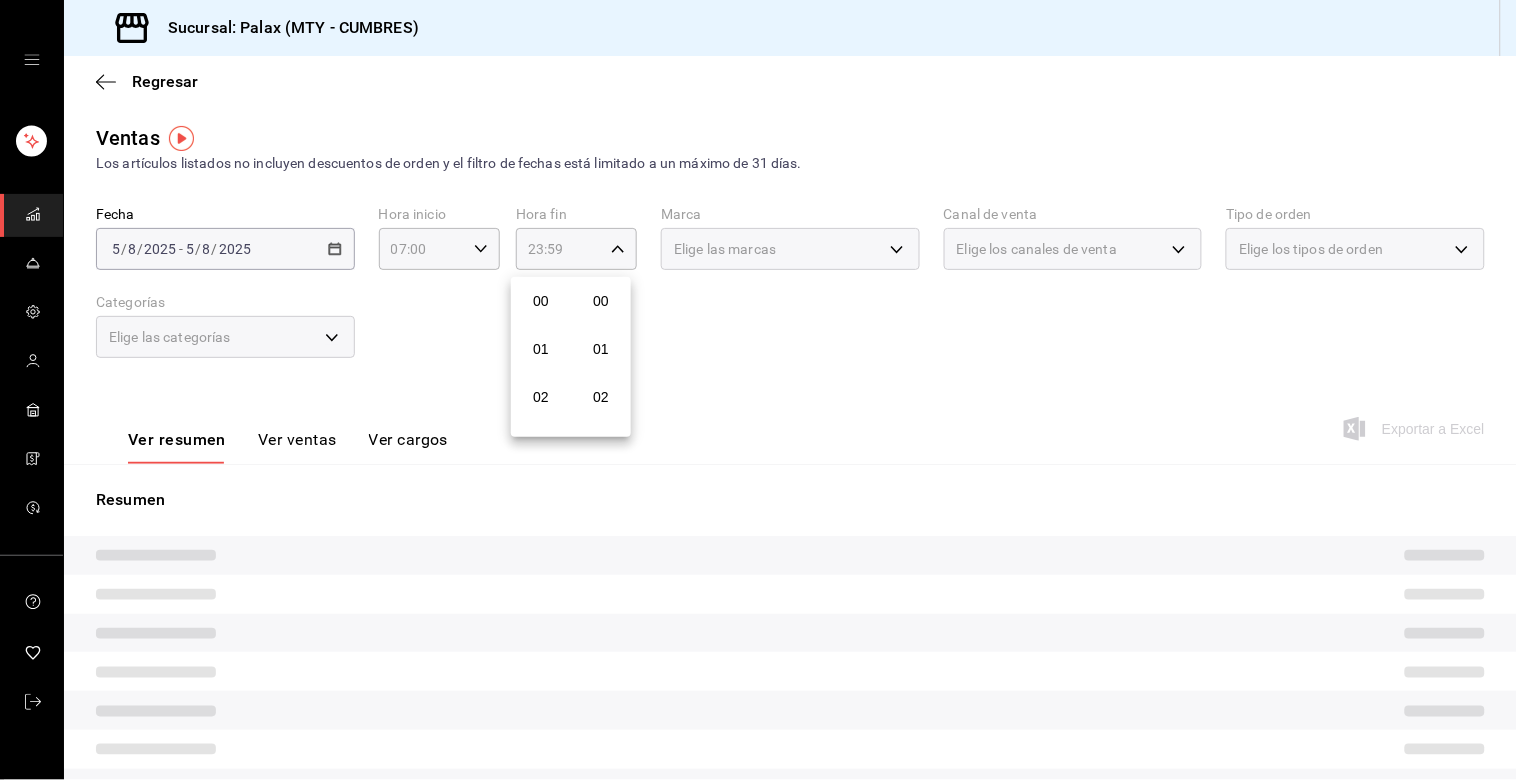scroll, scrollTop: 981, scrollLeft: 0, axis: vertical 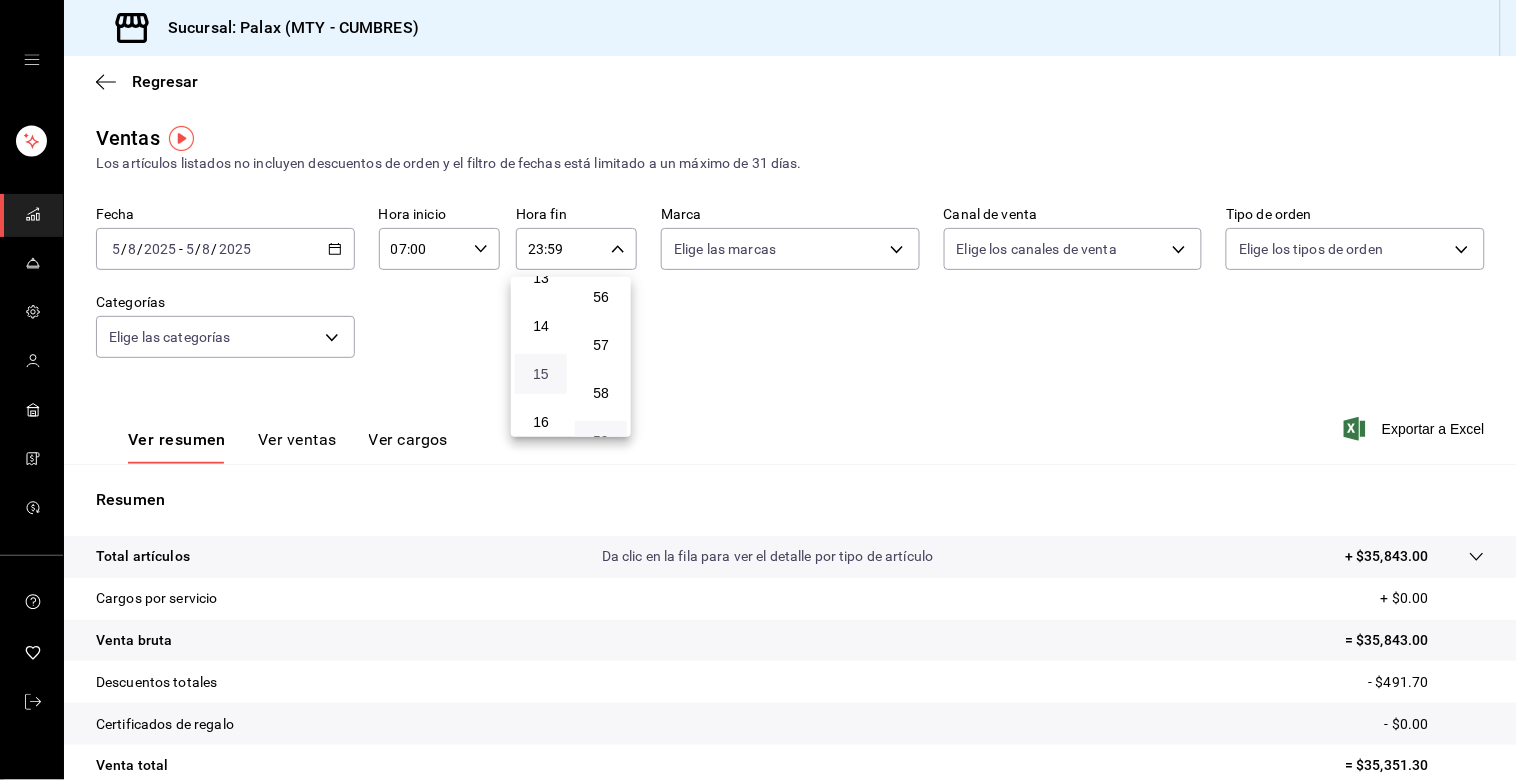 click on "15" at bounding box center (541, 374) 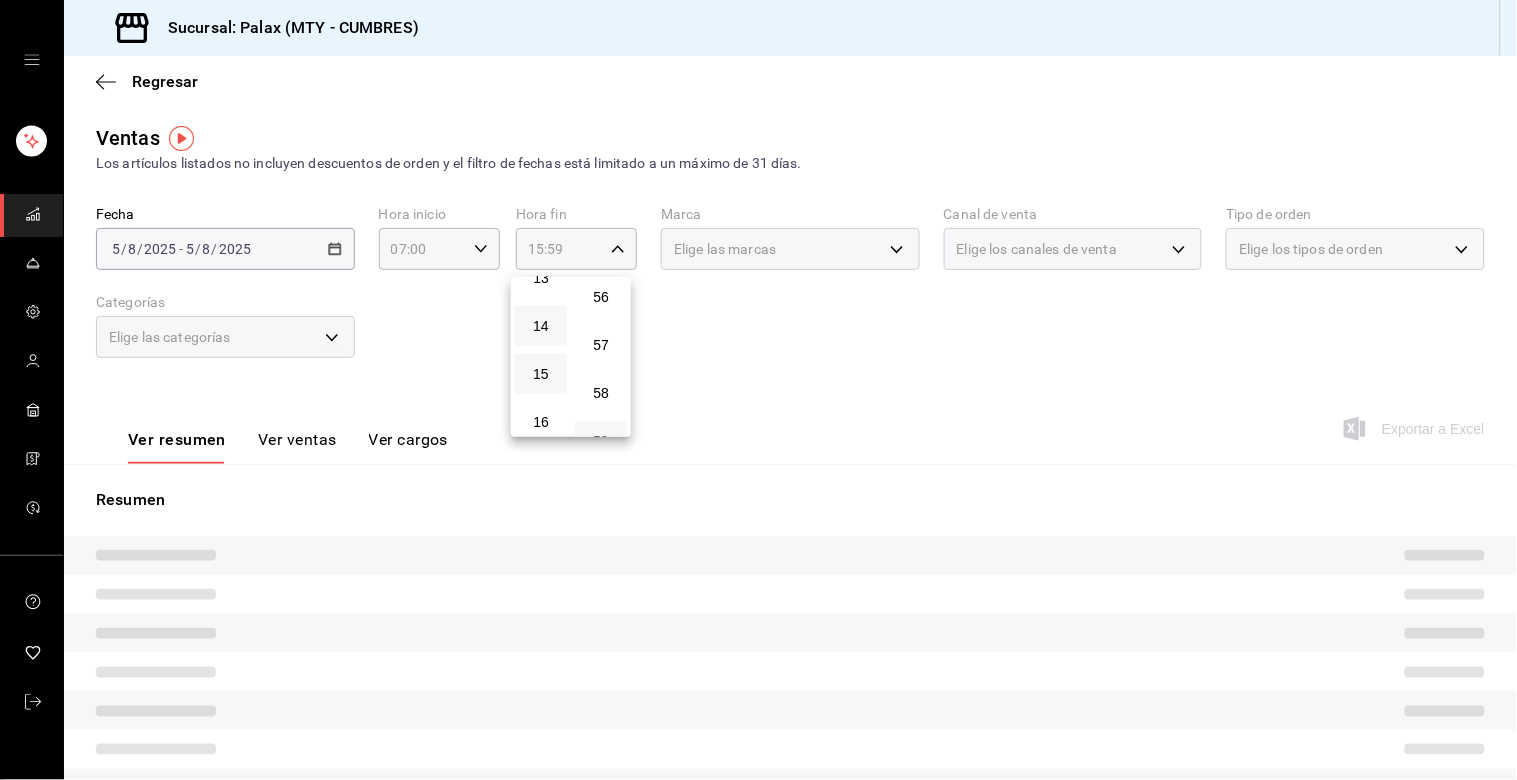 click on "14" at bounding box center [541, 326] 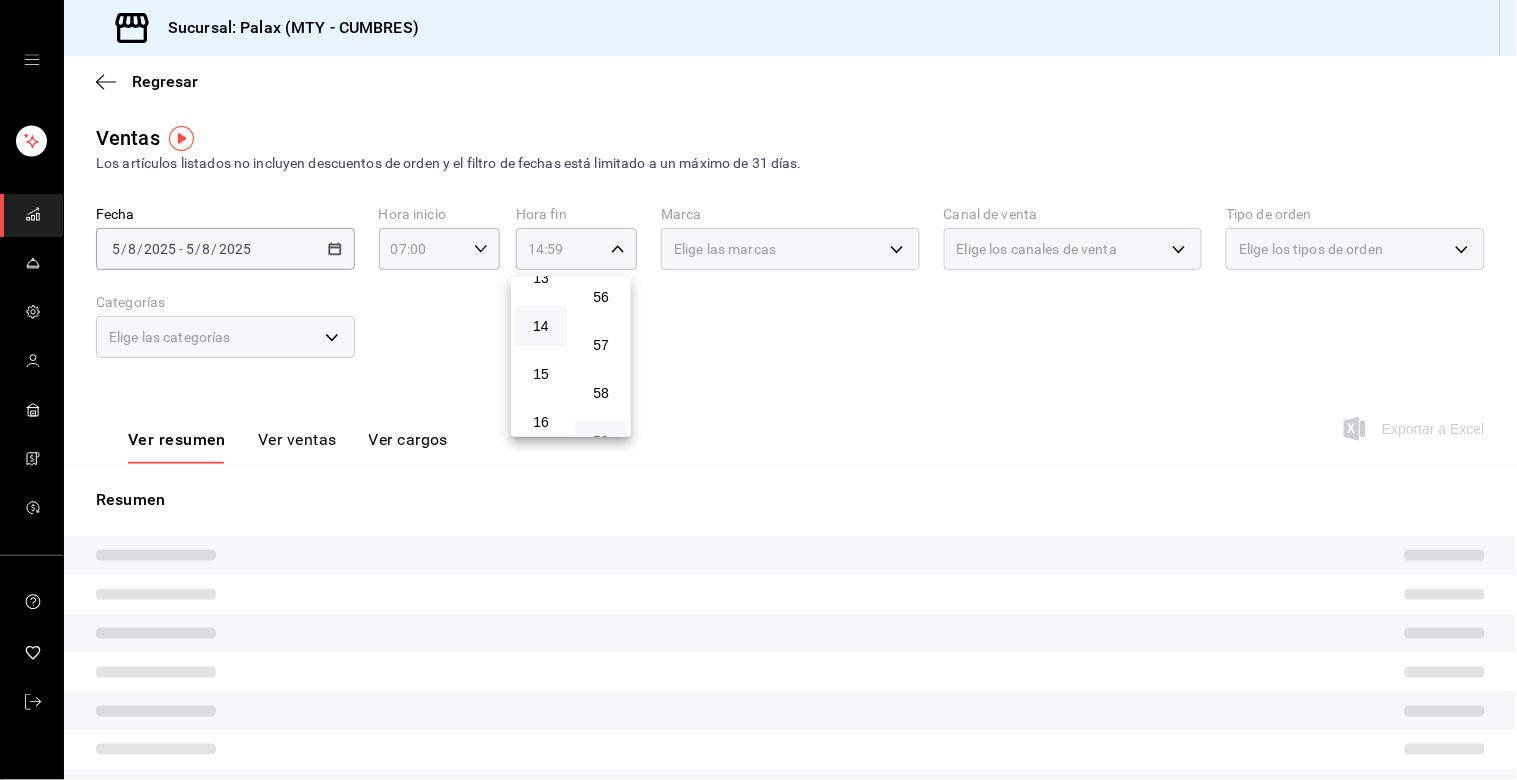 drag, startPoint x: 385, startPoint y: 303, endPoint x: 397, endPoint y: 305, distance: 12.165525 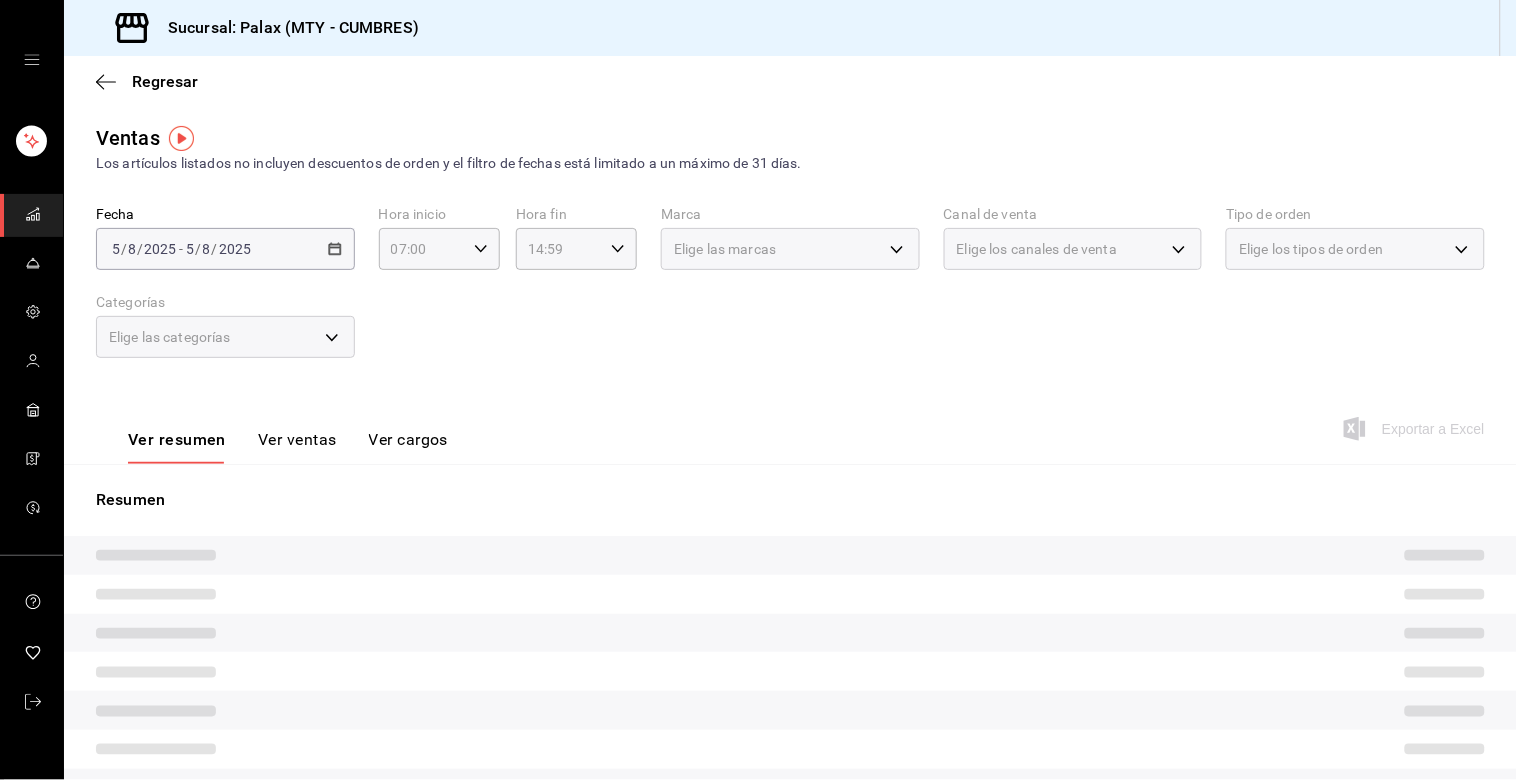 click on "Elige las categorías" at bounding box center [225, 337] 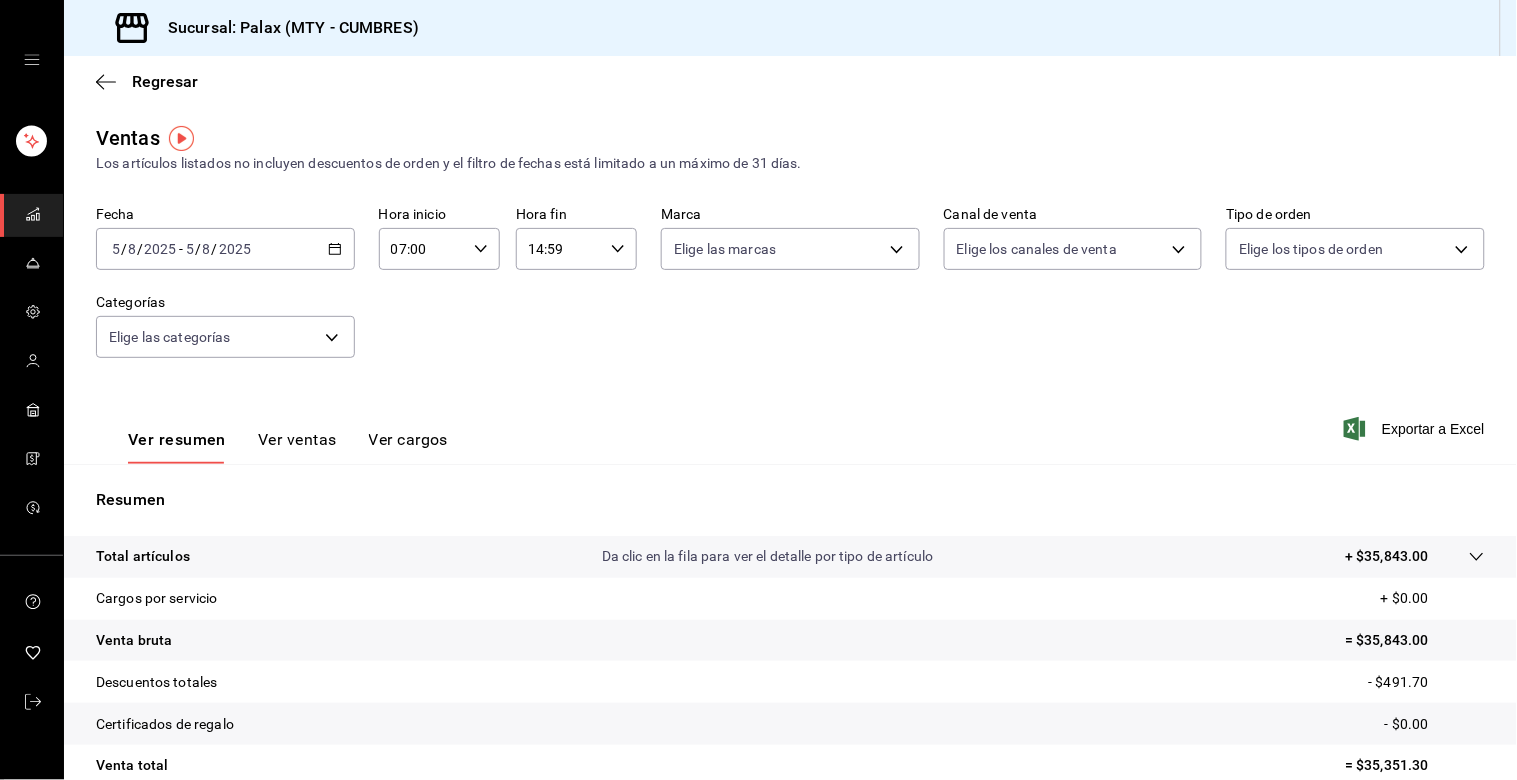 click on "Fecha [DATE] [DATE] - [DATE] [DATE] Hora inicio 07:00 Hora inicio Hora fin 14:59 Hora fin Marca Elige las marcas Canal de venta Elige los canales de venta Tipo de orden Elige los tipos de orden Categorías Elige las categorías" at bounding box center [790, 294] 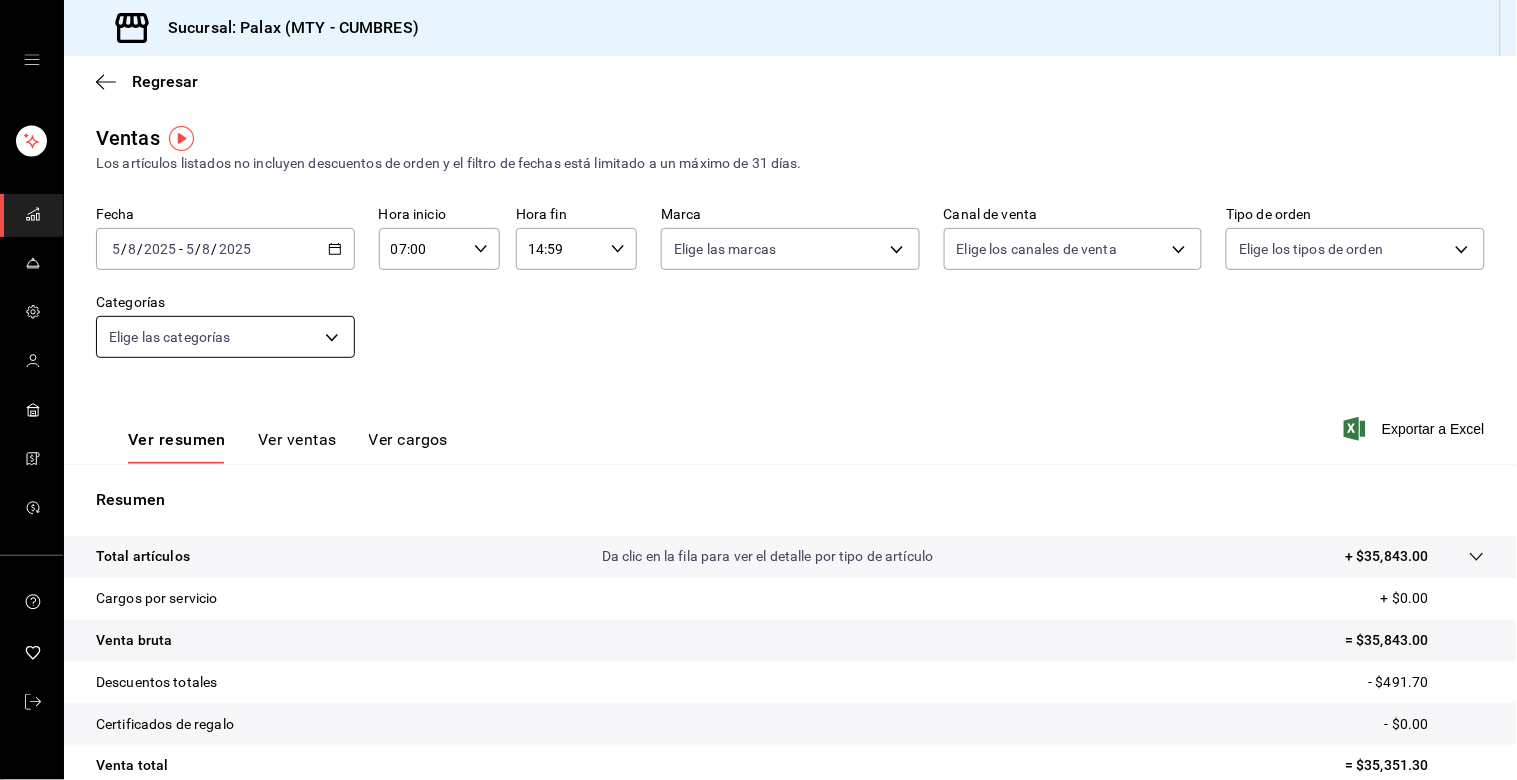 click on "Sucursal: Palax ([CITY] - CUMBRES) Regresar Ventas Los artículos listados no incluyen descuentos de orden y el filtro de fechas está limitado a un máximo de 31 días. Fecha [DATE] [DATE] - [DATE] [DATE] Hora inicio 07:00 Hora inicio Hora fin 14:59 Hora fin Marca Elige las marcas Canal de venta Elige los canales de venta Tipo de orden Elige los tipos de orden Categorías Elige las categorías Ver resumen Ver ventas Ver cargos Exportar a Excel Resumen Total artículos Da clic en la fila para ver el detalle por tipo de artículo + $35,843.00 Cargos por servicio + $0.00 Venta bruta = $35,843.00 Descuentos totales - $491.70 Certificados de regalo - $0.00 Venta total = $35,351.30 Impuestos - $4,876.04 Venta neta = $30,475.26 GANA 1 MES GRATIS EN TU SUSCRIPCIÓN AQUÍ Ver video tutorial Ir a video Visitar centro de ayuda ([PHONE]) [EMAIL] Visitar centro de ayuda ([PHONE]) [EMAIL]" at bounding box center [758, 390] 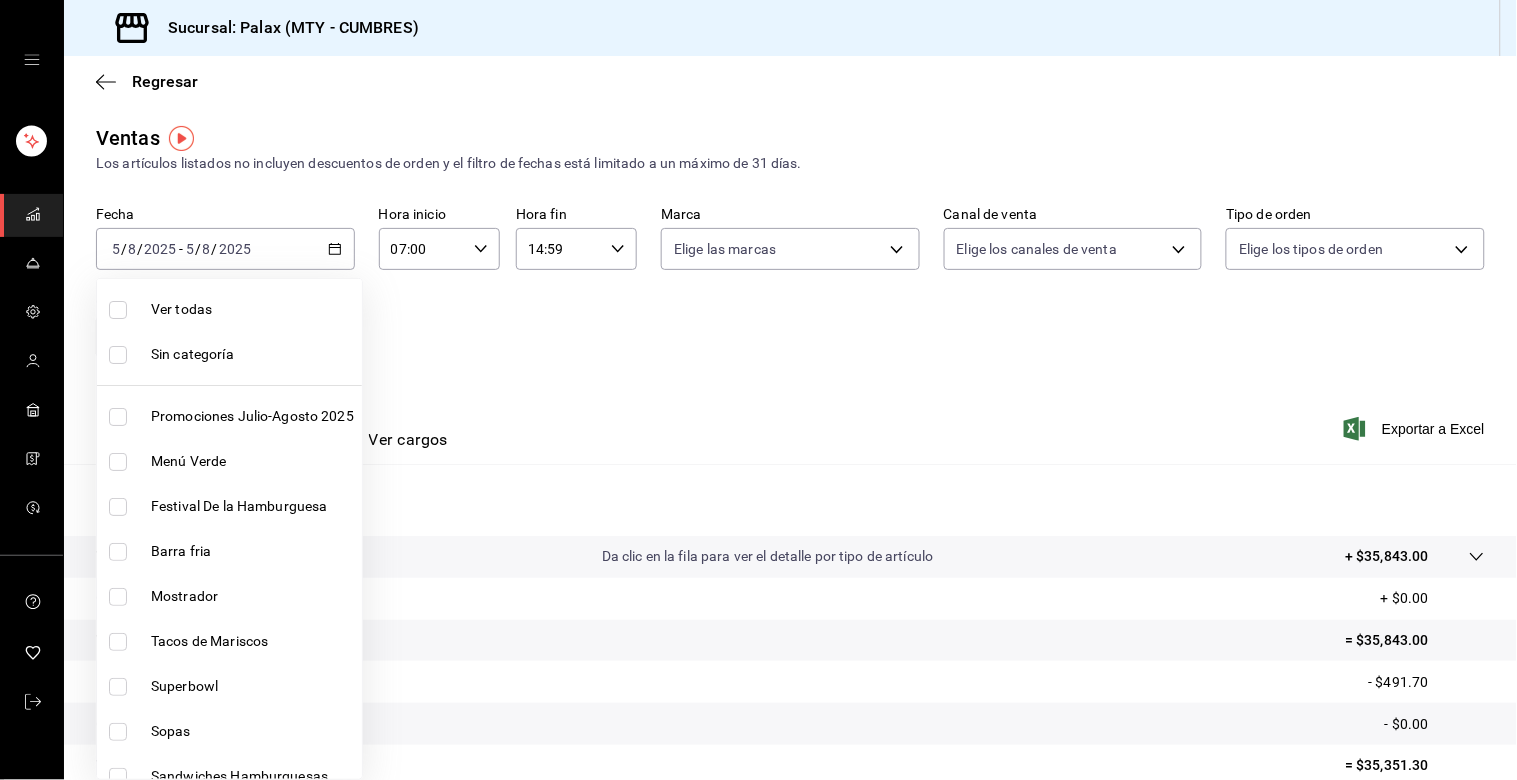 drag, startPoint x: 116, startPoint y: 590, endPoint x: 477, endPoint y: 386, distance: 414.65286 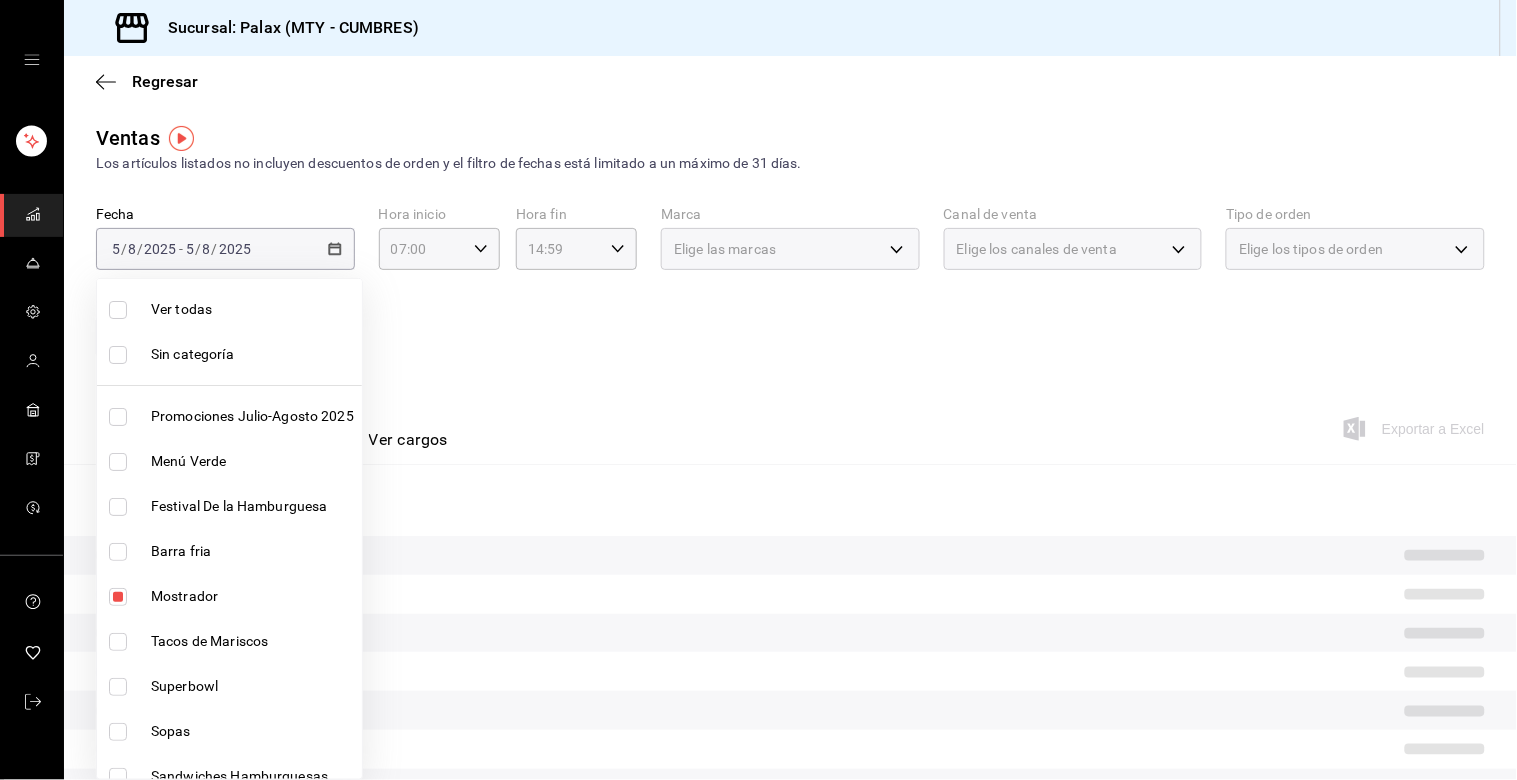 click at bounding box center (758, 390) 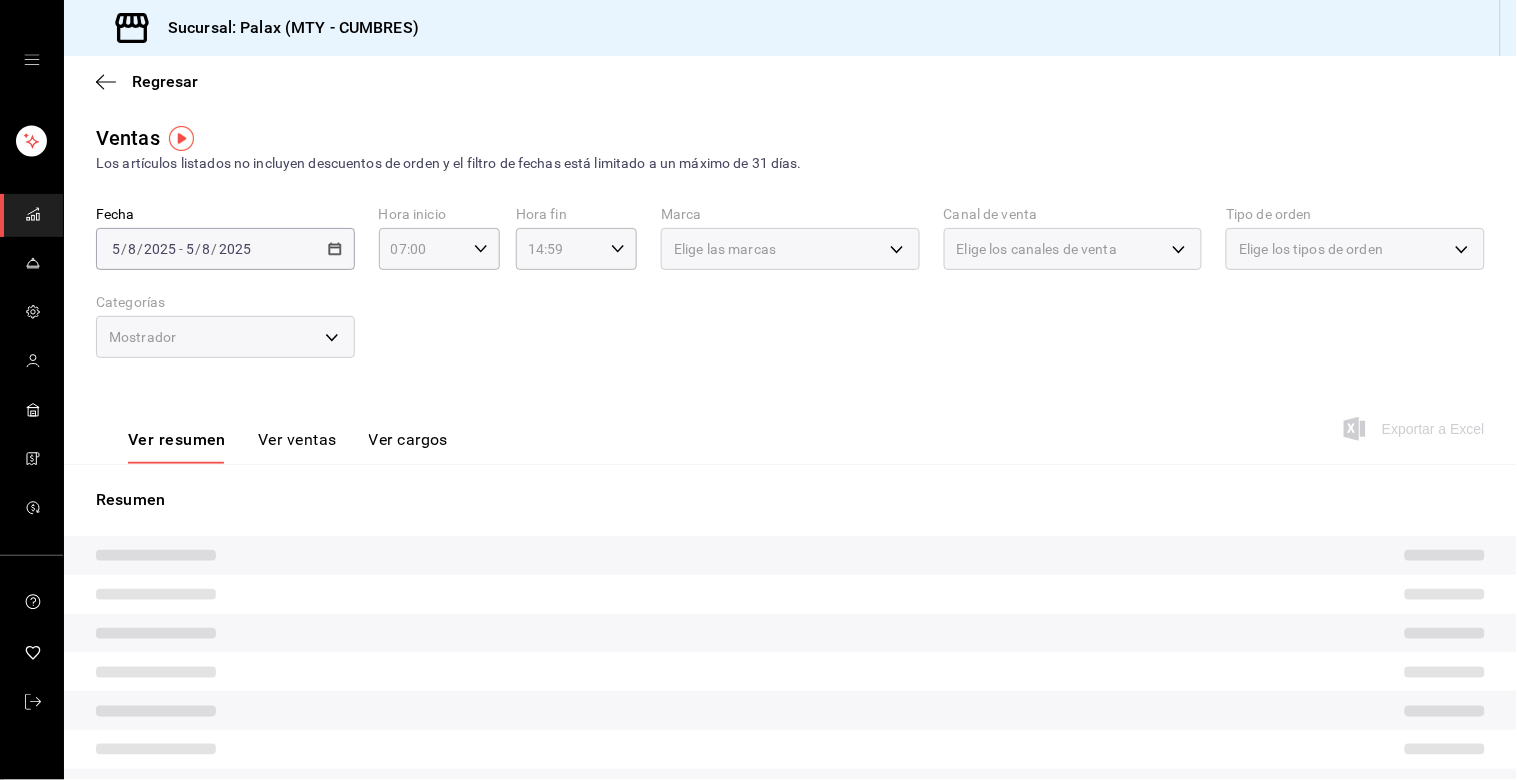 click on "Fecha [DATE] [DATE] - [DATE] [DATE] Hora inicio 07:00 Hora inicio Hora fin 14:59 Hora fin Marca Elige las marcas Canal de venta Elige los canales de venta Tipo de orden Elige los tipos de orden Categorías Mostrador [UUID]" at bounding box center [790, 294] 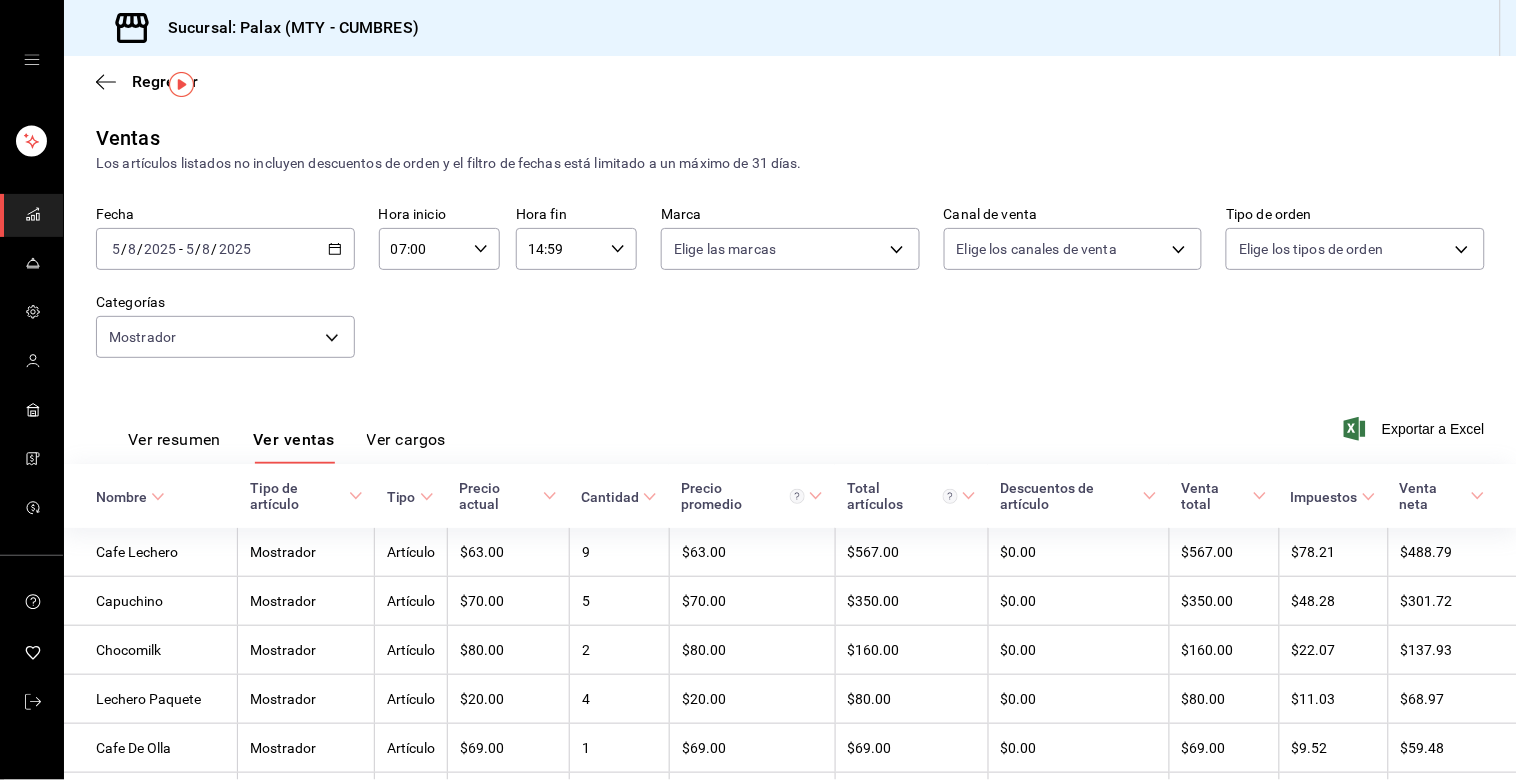 scroll, scrollTop: 136, scrollLeft: 0, axis: vertical 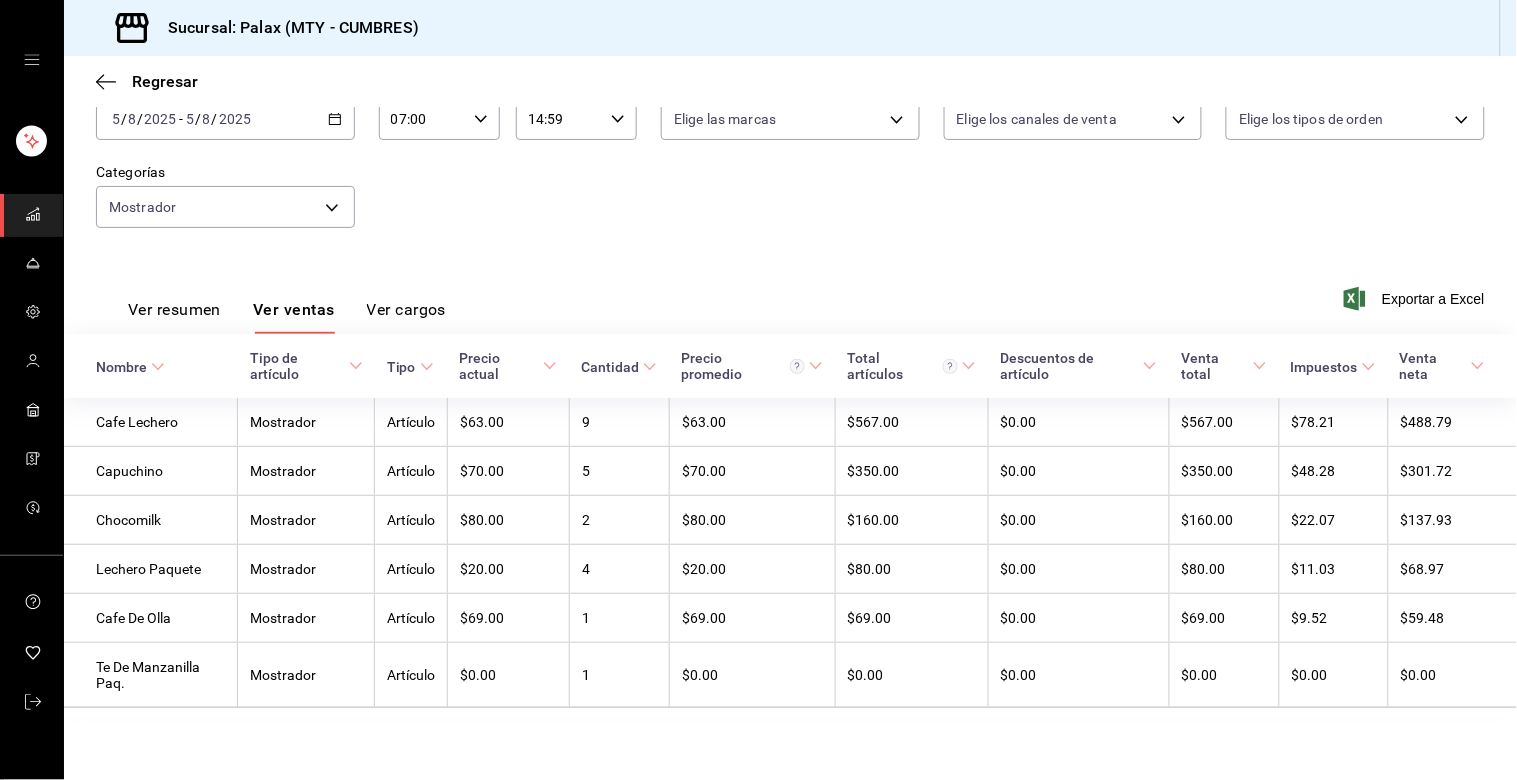 click on "Fecha [DATE] [DATE] - [DATE] [DATE] Hora inicio 07:00 Hora inicio Hora fin 14:59 Hora fin Marca Elige las marcas Canal de venta Elige los canales de venta Tipo de orden Elige los tipos de orden Categorías Mostrador [UUID]" at bounding box center [790, 164] 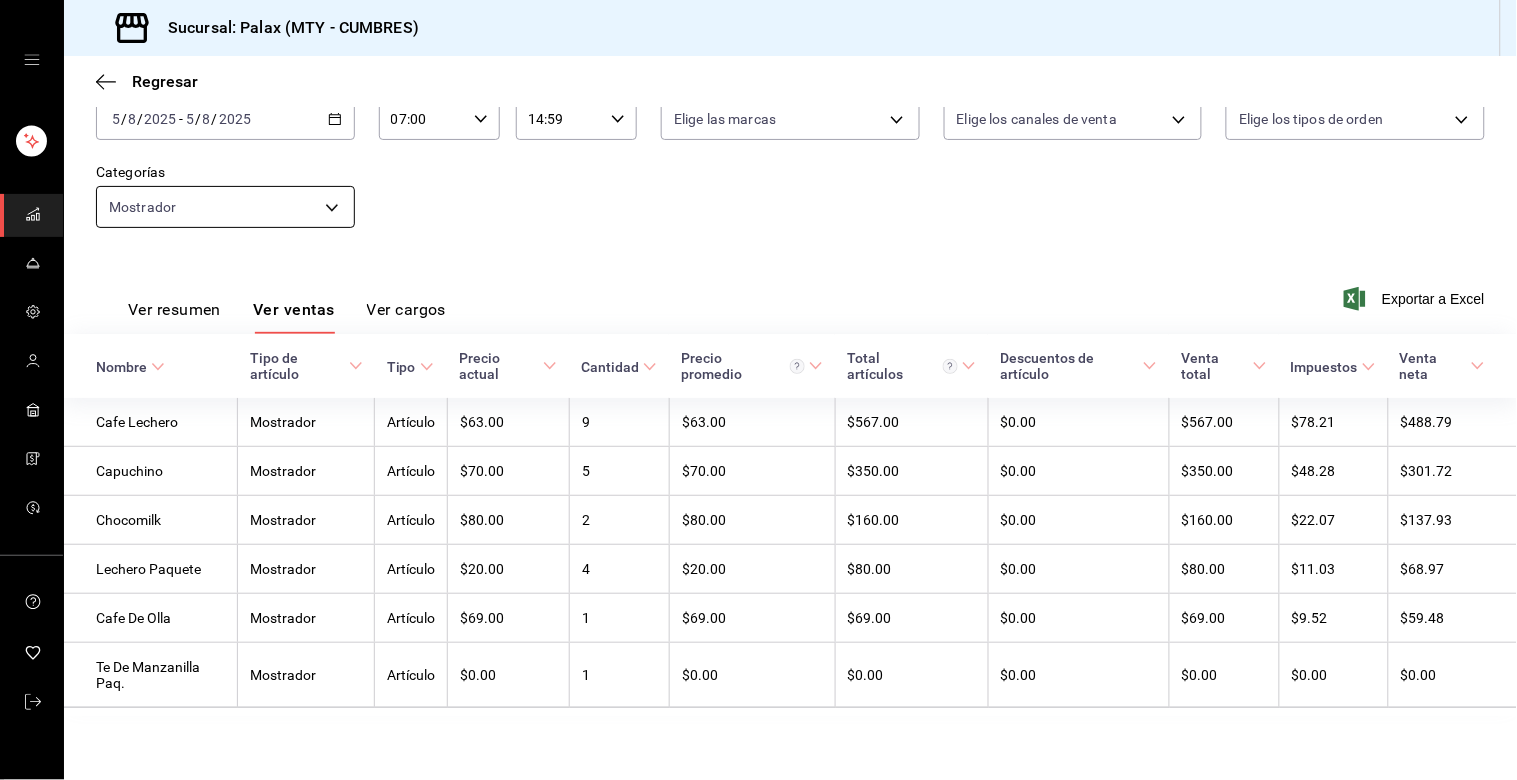 click on "Sucursal: Palax ([CITY] - CUMBRES) Regresar Ventas Los artículos listados no incluyen descuentos de orden y el filtro de fechas está limitado a un máximo de 31 días. Fecha [DATE] [DATE] - [DATE] [DATE] Hora inicio 07:00 Hora inicio Hora fin 14:59 Hora fin Marca Elige las marcas Canal de venta Elige los canales de venta Tipo de orden Elige los tipos de orden Categorías Mostrador [UUID] Ver resumen Ver ventas Ver cargos Exportar a Excel Nombre Tipo de artículo Tipo Precio actual Cantidad Precio promedio   Total artículos   Descuentos de artículo Venta total Impuestos Venta neta Cafe Lechero Mostrador Artículo $63.00 9 $63.00 $567.00 $0.00 $567.00 $78.21 $488.79 Capuchino Mostrador Artículo $70.00 5 $70.00 $350.00 $0.00 $350.00 $48.28 $301.72 Chocomilk Mostrador Artículo $80.00 2 $80.00 $160.00 $0.00 $160.00 $22.07 $137.93 Lechero Paquete Mostrador Artículo $20.00 4 $20.00 $80.00 $0.00 $80.00 $11.03 $68.97 Cafe De Olla Mostrador Artículo $69.00 1 $69.00" at bounding box center [758, 390] 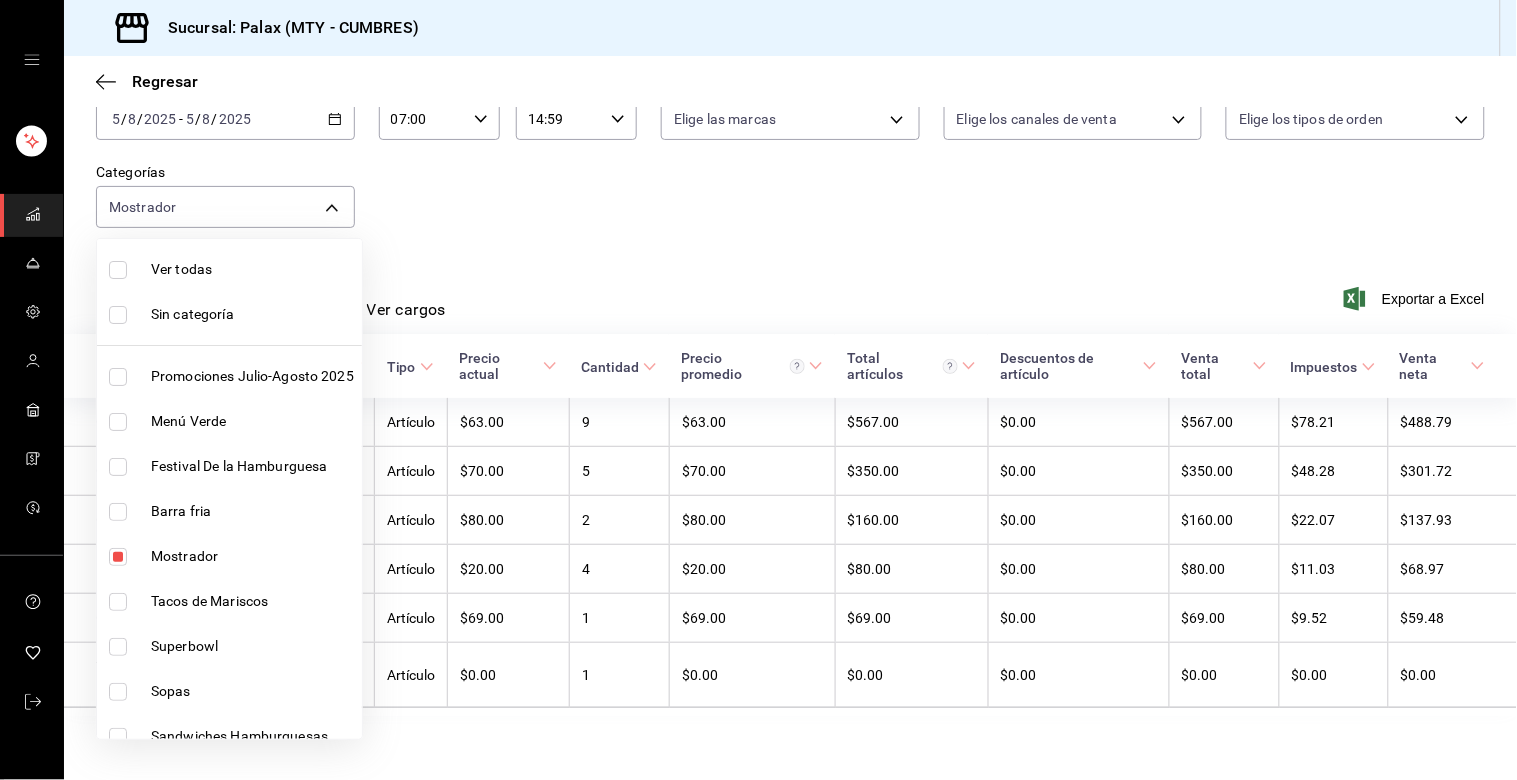 drag, startPoint x: 116, startPoint y: 561, endPoint x: 168, endPoint y: 557, distance: 52.153618 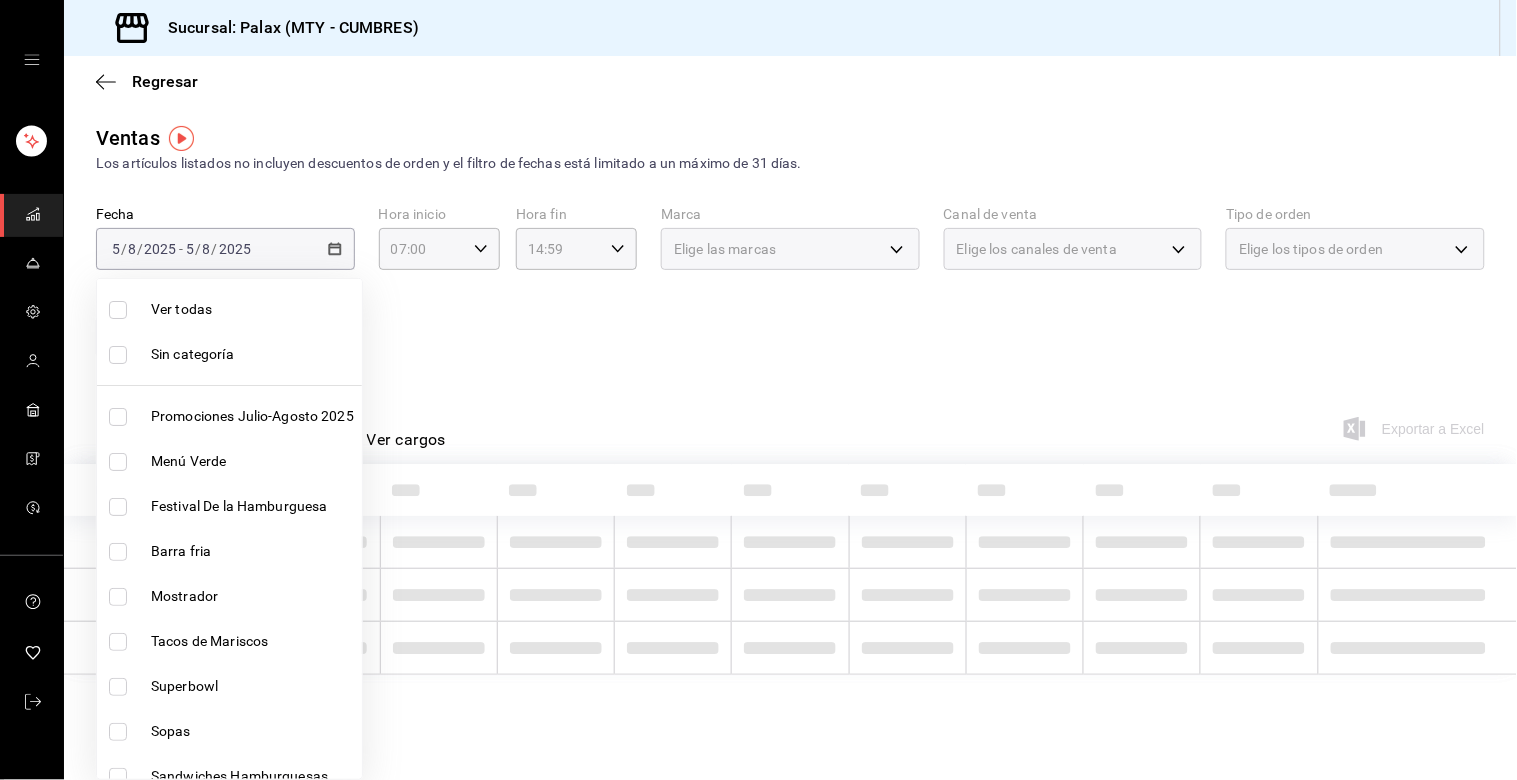 scroll, scrollTop: 333, scrollLeft: 0, axis: vertical 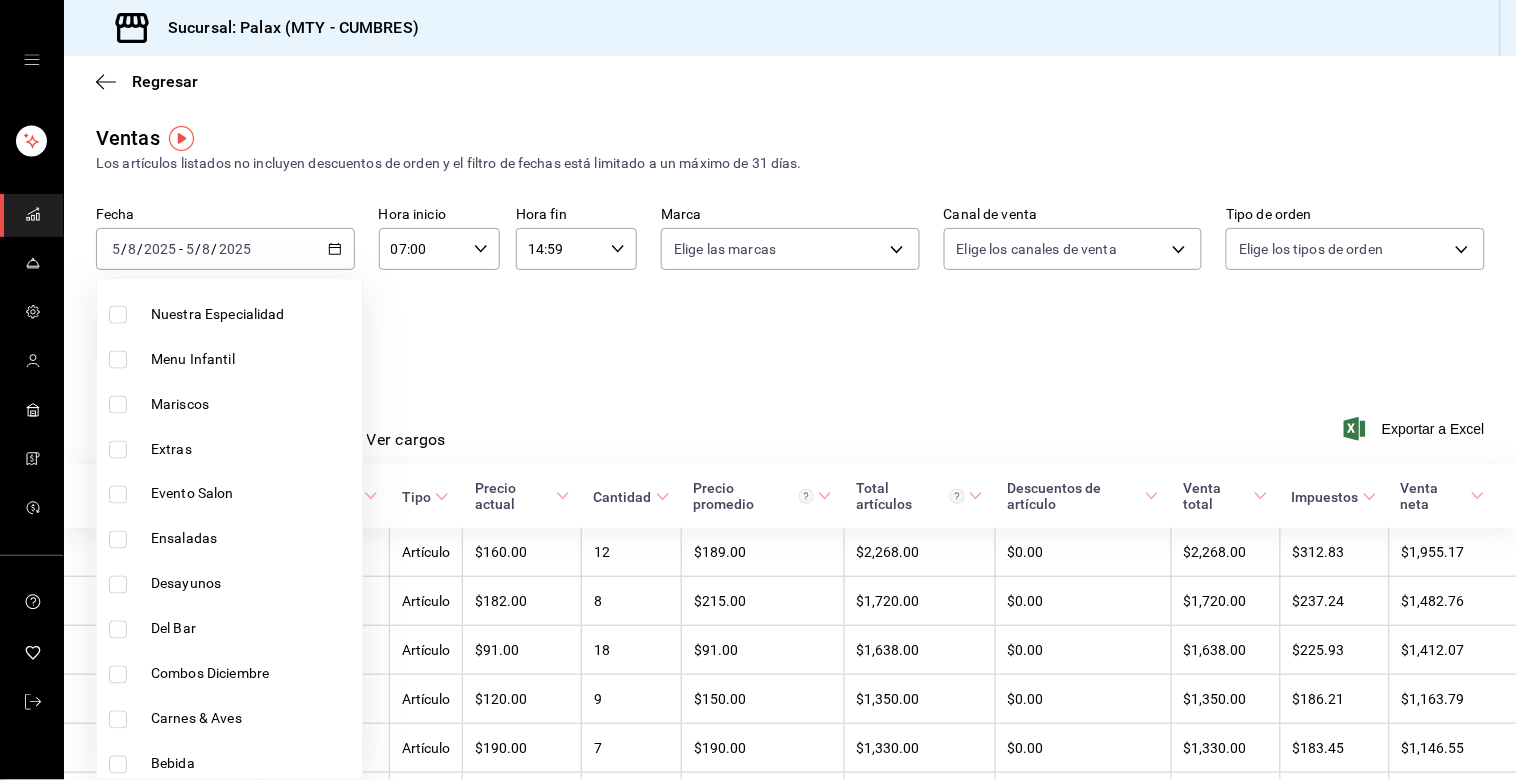 click at bounding box center [118, 630] 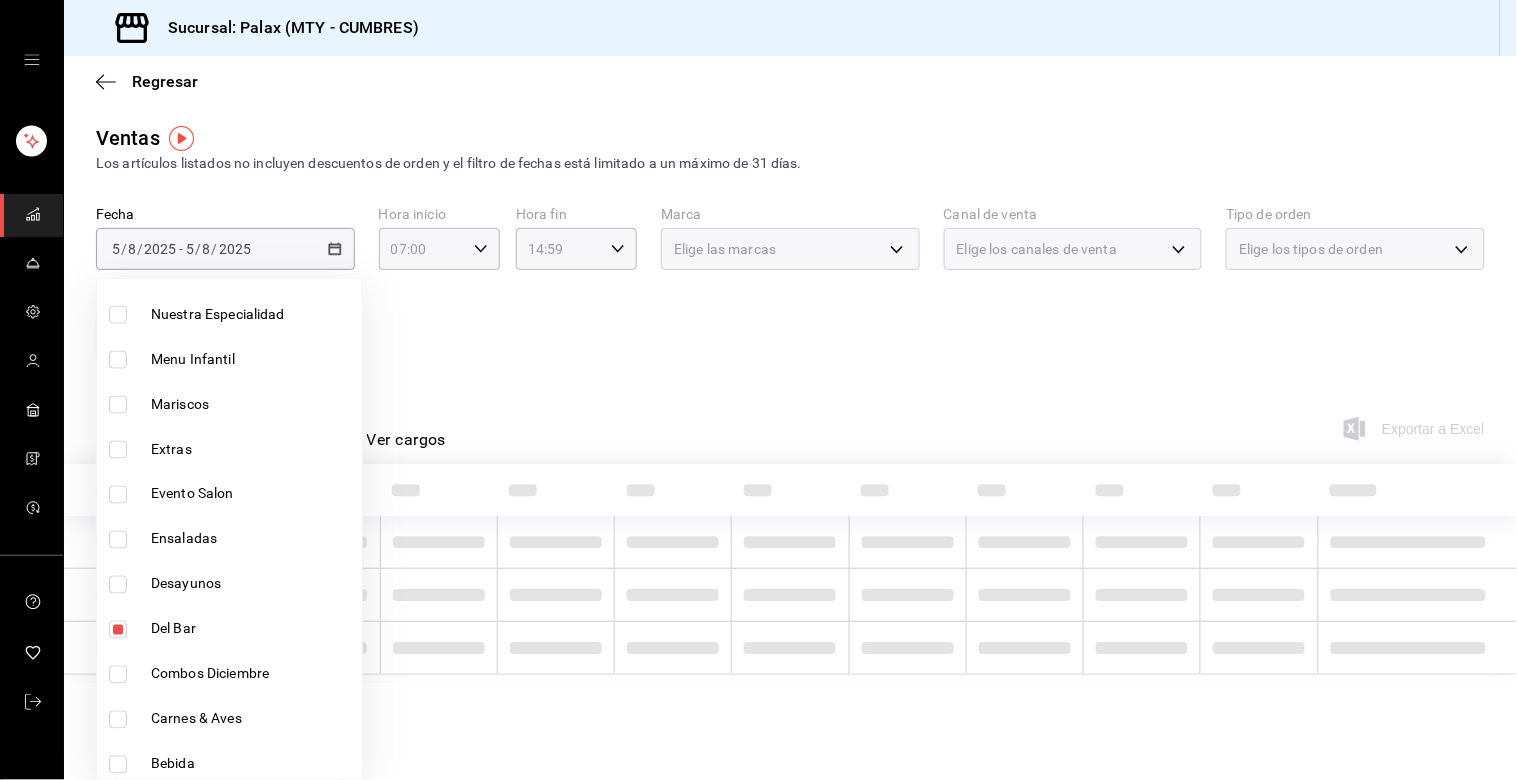 click at bounding box center (758, 390) 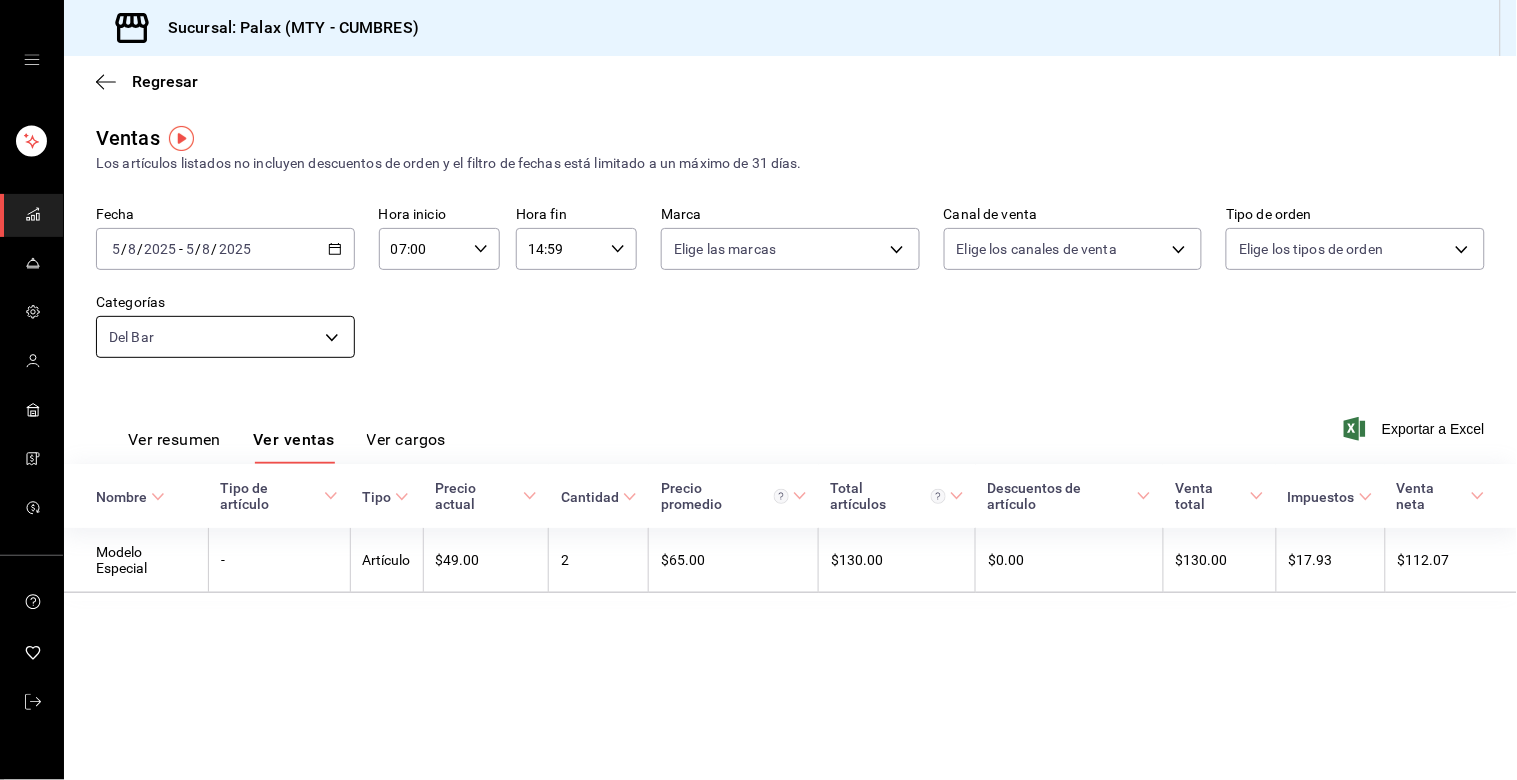 click on "Sucursal: Palax ([CITY] - CUMBRES) Regresar Ventas Los artículos listados no incluyen descuentos de orden y el filtro de fechas está limitado a un máximo de 31 días. Fecha [DATE] [DATE] - [DATE] [DATE] Hora inicio 07:00 Hora inicio Hora fin 14:59 Hora fin Marca Elige las marcas Canal de venta Elige los canales de venta Tipo de orden Elige los tipos de orden Categorías Del Bar [UUID] Ver resumen Ver ventas Ver cargos Exportar a Excel Nombre Tipo de artículo Tipo Precio actual Cantidad Precio promedio   Total artículos   Descuentos de artículo Venta total Impuestos Venta neta Modelo Especial - Artículo $49.00 2 $65.00 $130.00 $0.00 $130.00 $17.93 $112.07 GANA 1 MES GRATIS EN TU SUSCRIPCIÓN AQUÍ ¿Recuerdas cómo empezó tu restaurante?
Hoy puedes ayudar a un colega a tener el mismo cambio que tú viviste.
Recomienda Parrot directamente desde tu Portal Administrador.
Es fácil y rápido.
🎁 Por cada restaurante que se una, ganas 1 mes gratis." at bounding box center (758, 390) 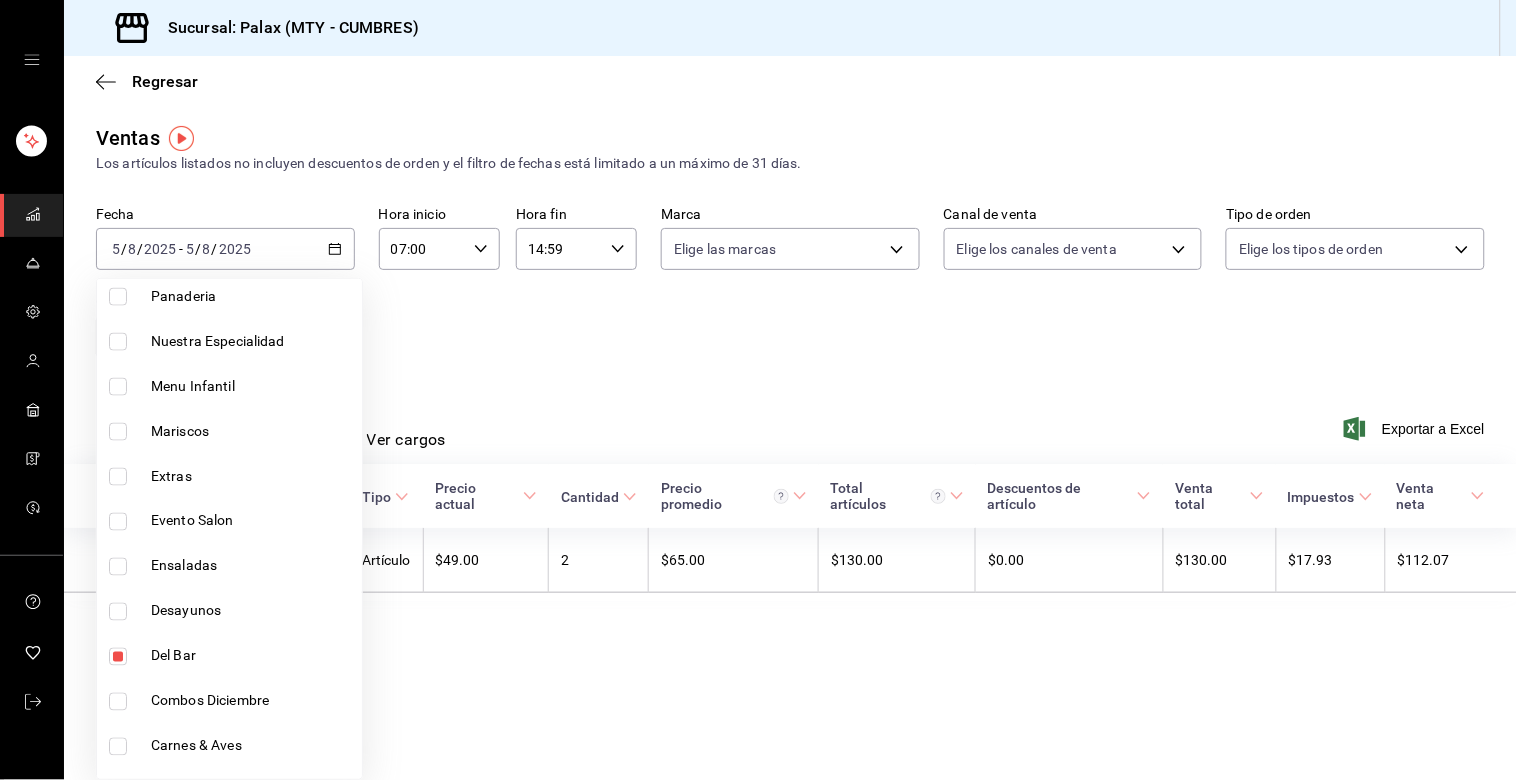 scroll, scrollTop: 777, scrollLeft: 0, axis: vertical 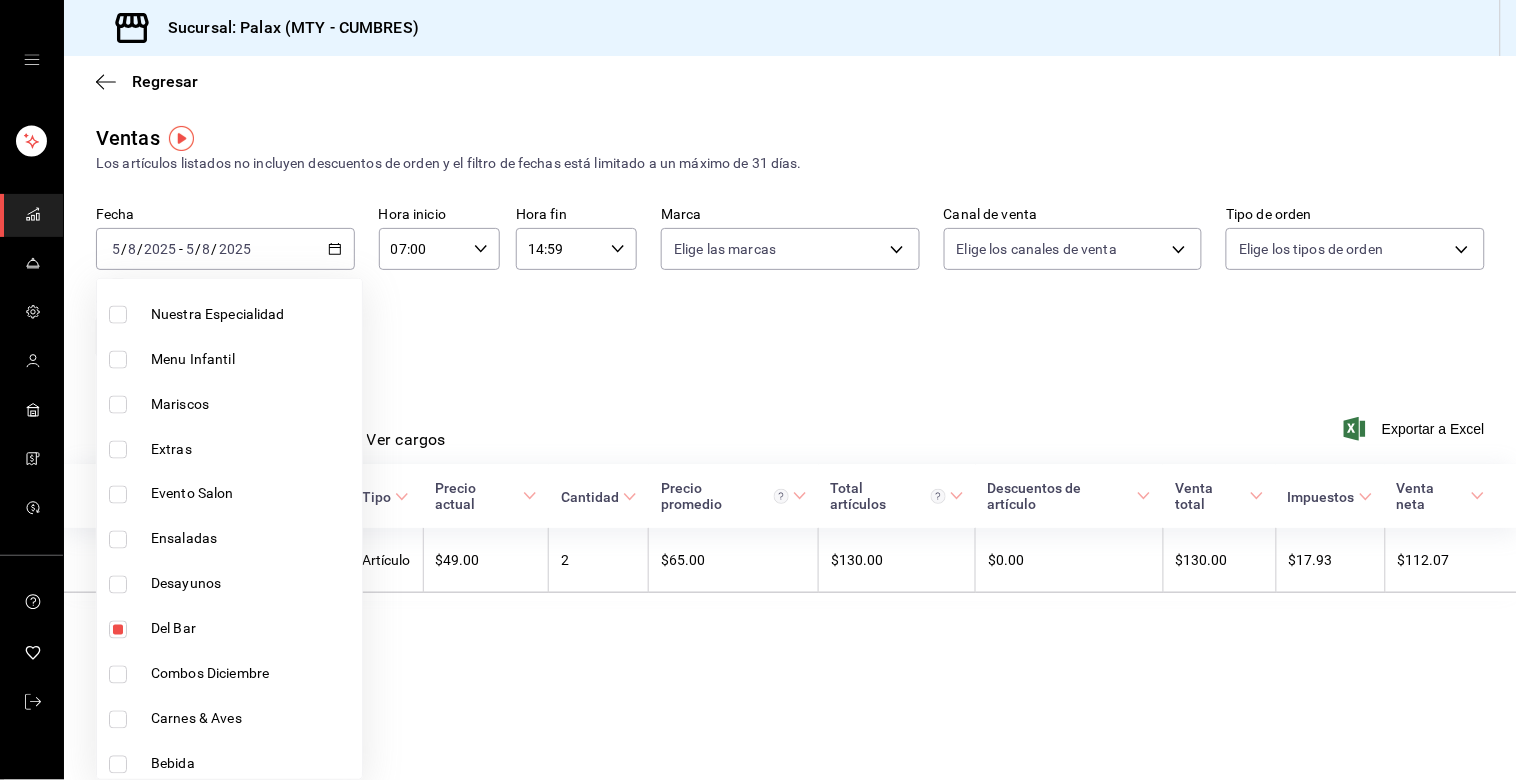 click at bounding box center (118, 630) 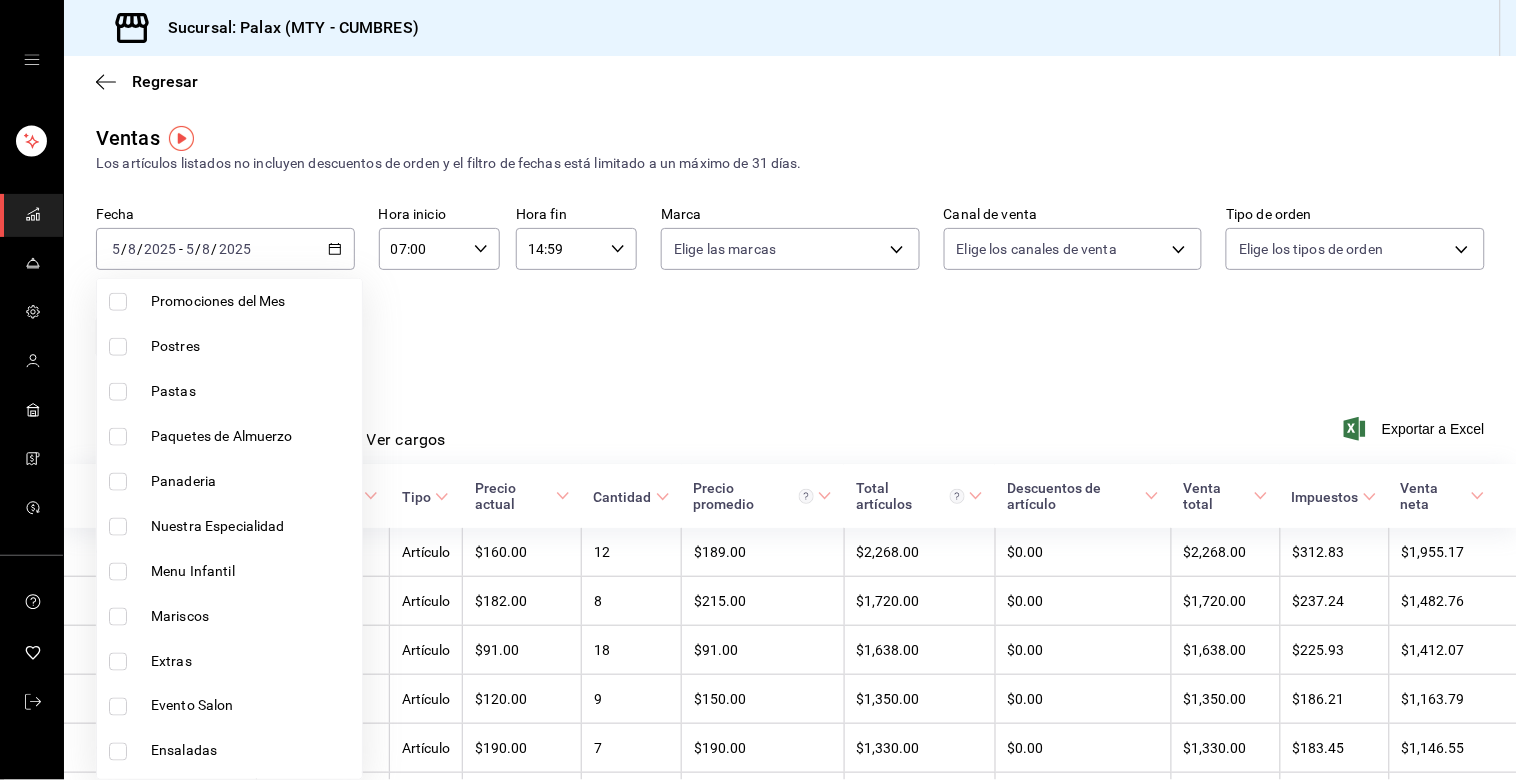 scroll, scrollTop: 555, scrollLeft: 0, axis: vertical 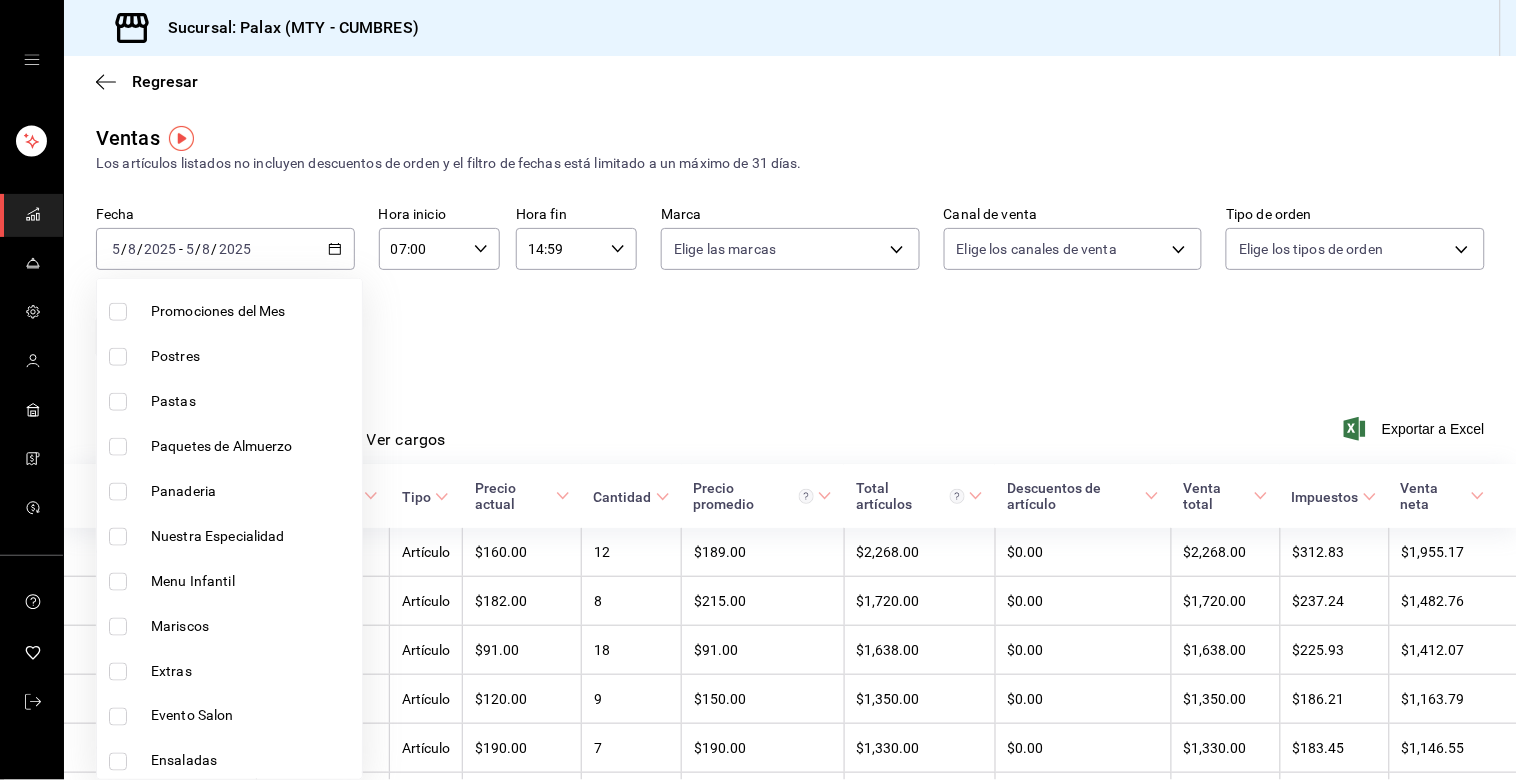 click at bounding box center (118, 492) 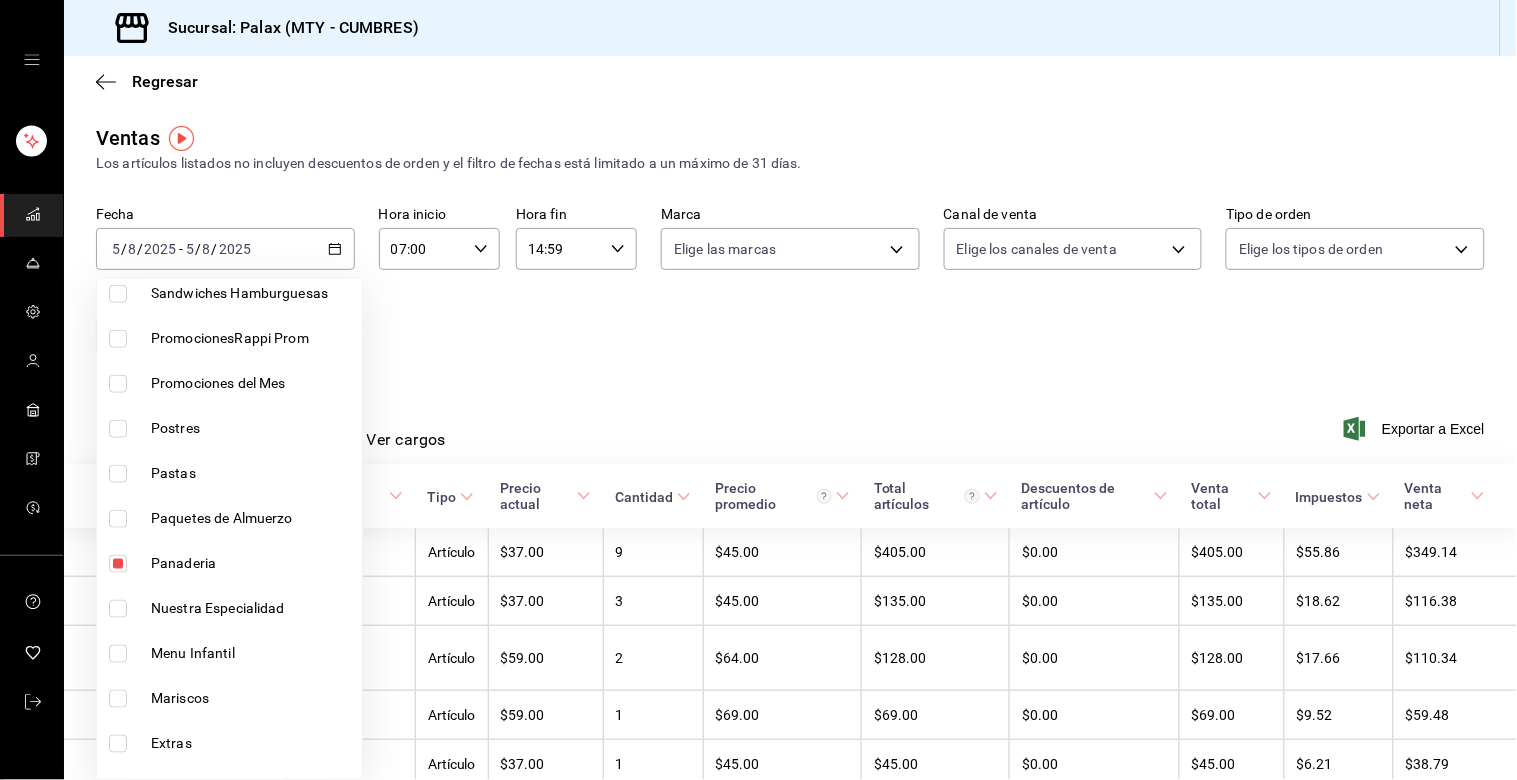 scroll, scrollTop: 444, scrollLeft: 0, axis: vertical 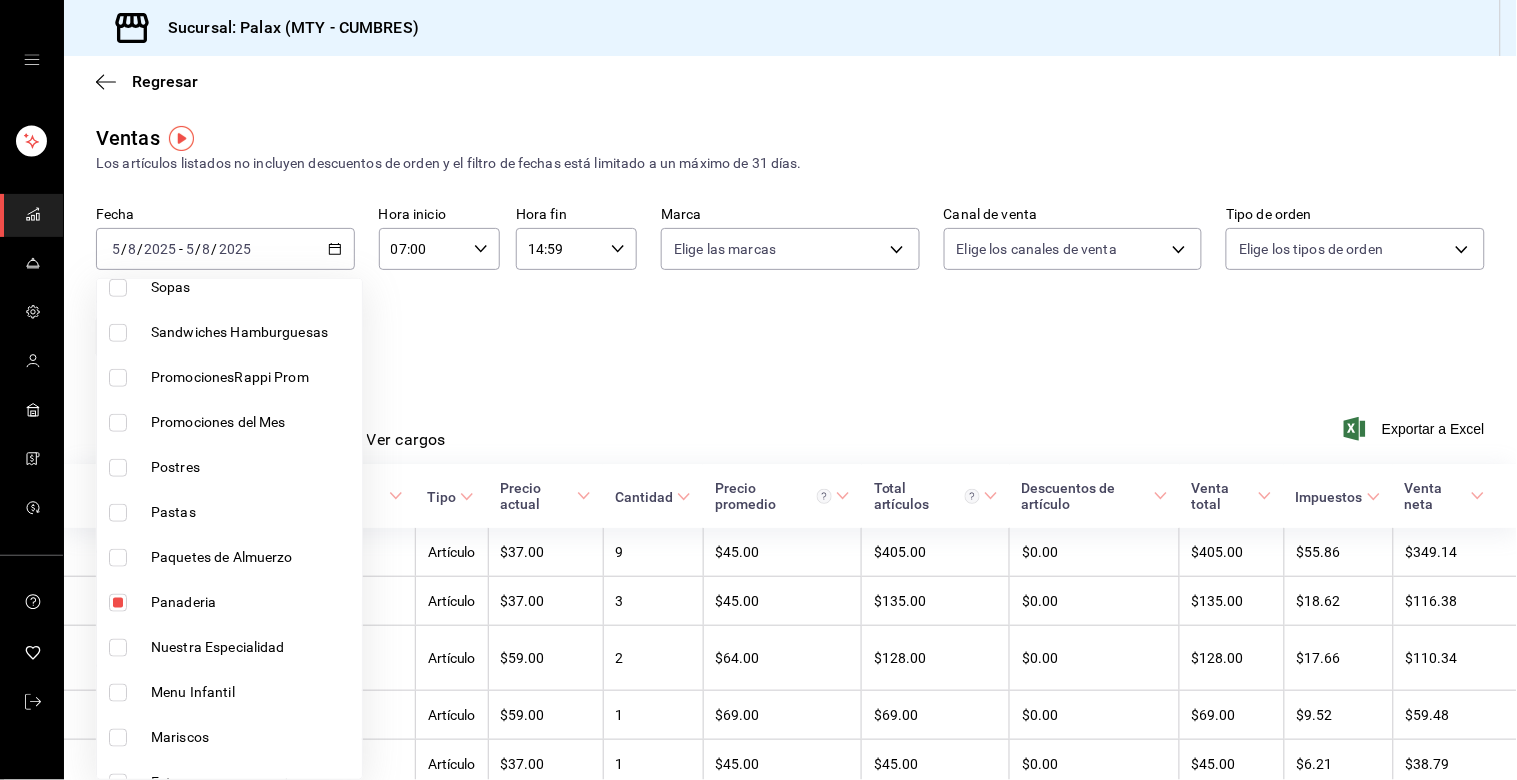 click at bounding box center [118, 468] 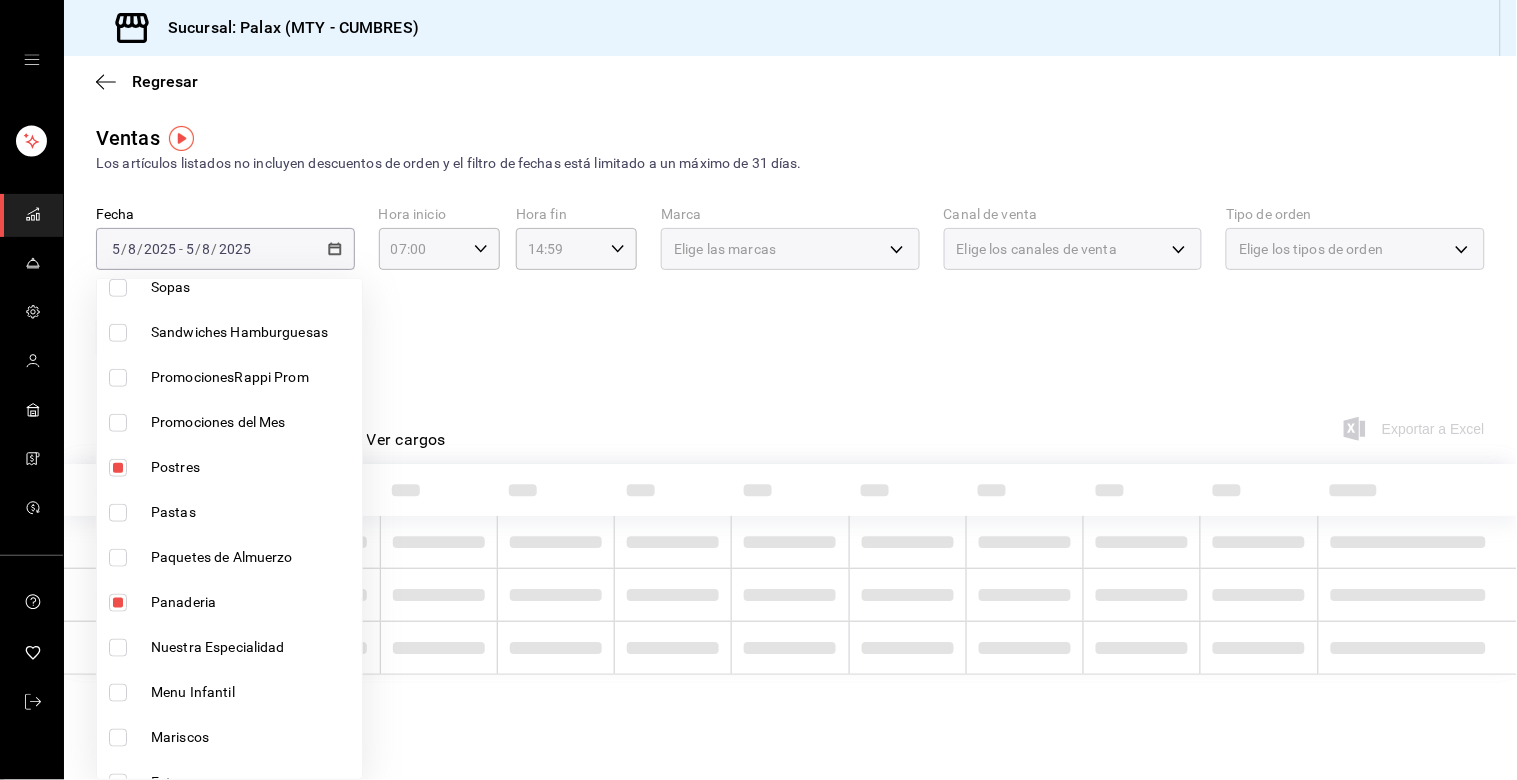 click at bounding box center (758, 390) 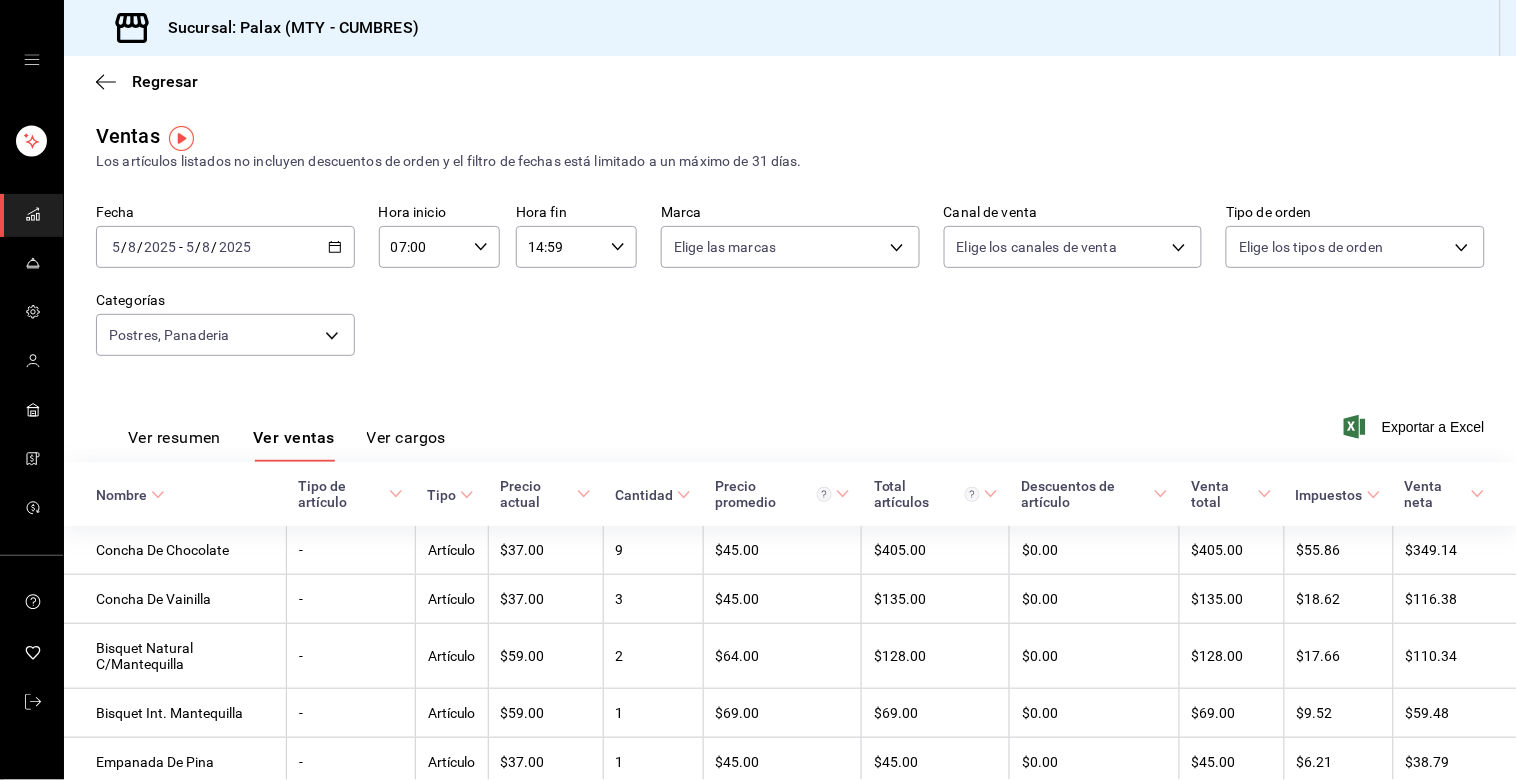scroll, scrollTop: 0, scrollLeft: 0, axis: both 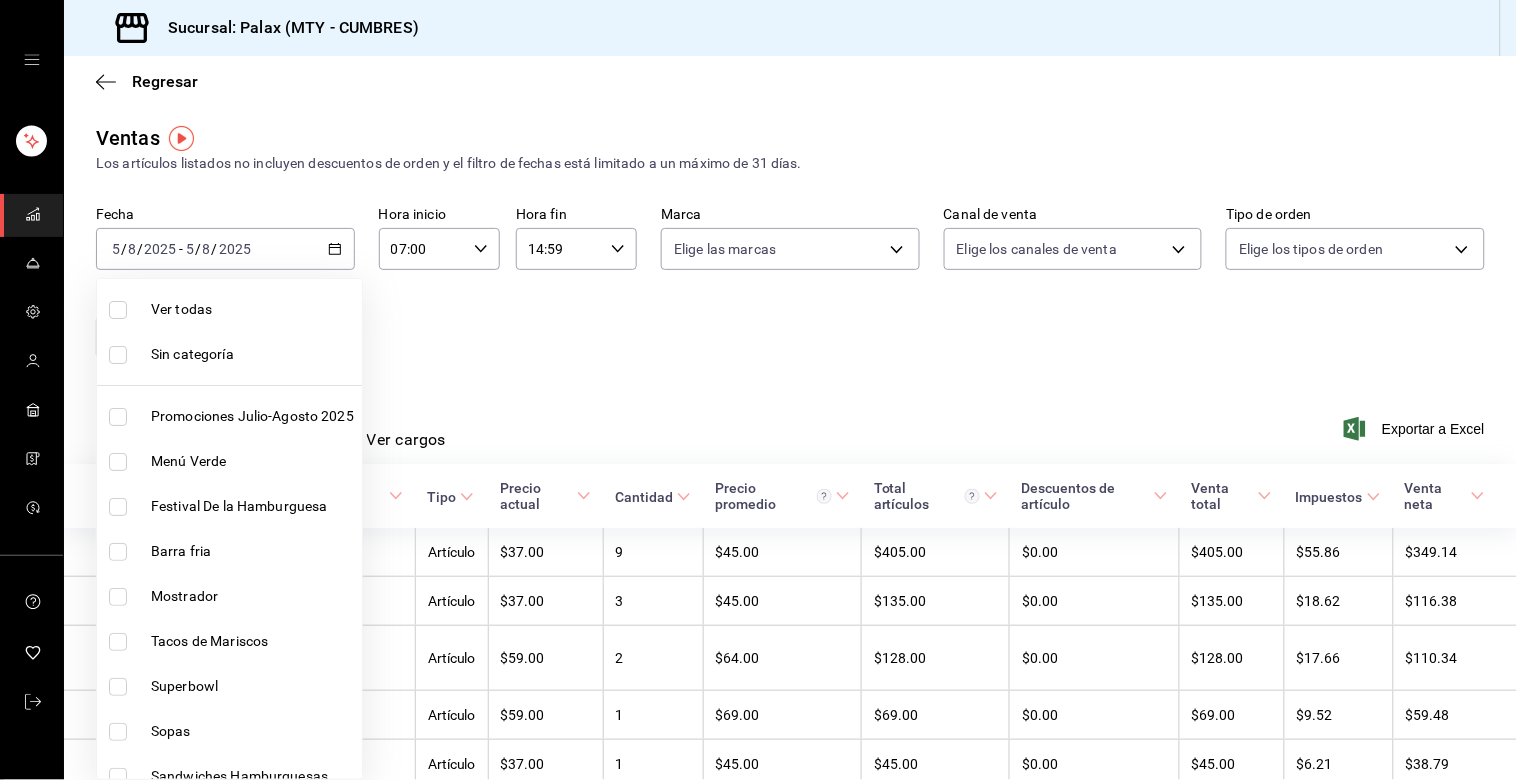 click on "Sucursal: Palax ([CITY] - CUMBRES) Regresar Ventas Los artículos listados no incluyen descuentos de orden y el filtro de fechas está limitado a un máximo de 31 días. Fecha [DATE] [DATE] - [DATE] [DATE] Hora inicio 07:00 Hora inicio Hora fin 14:59 Hora fin Marca Elige las marcas Canal de venta Elige los canales de venta Tipo de orden Elige los tipos de orden Categorías Postres, Panaderia [UUID],[UUID] Ver resumen Ver ventas Ver cargos Exportar a Excel Nombre Tipo de artículo Tipo Precio actual Cantidad Precio promedio   Total artículos   Descuentos de artículo Venta total Impuestos Venta neta Concha De Chocolate - Artículo $37.00 9 $45.00 $405.00 $0.00 $405.00 $55.86 $349.14 Concha De Vainilla - Artículo $37.00 3 $45.00 $135.00 $0.00 $135.00 $18.62 $116.38 Bisquet Natural C/Mantequilla - Artículo $59.00 2 $64.00 $128.00 $0.00 $128.00 $17.66 $110.34 Bisquet Int. Mantequilla - Artículo $59.00 1 $69.00 $69.00 $0.00 - 1" at bounding box center [758, 390] 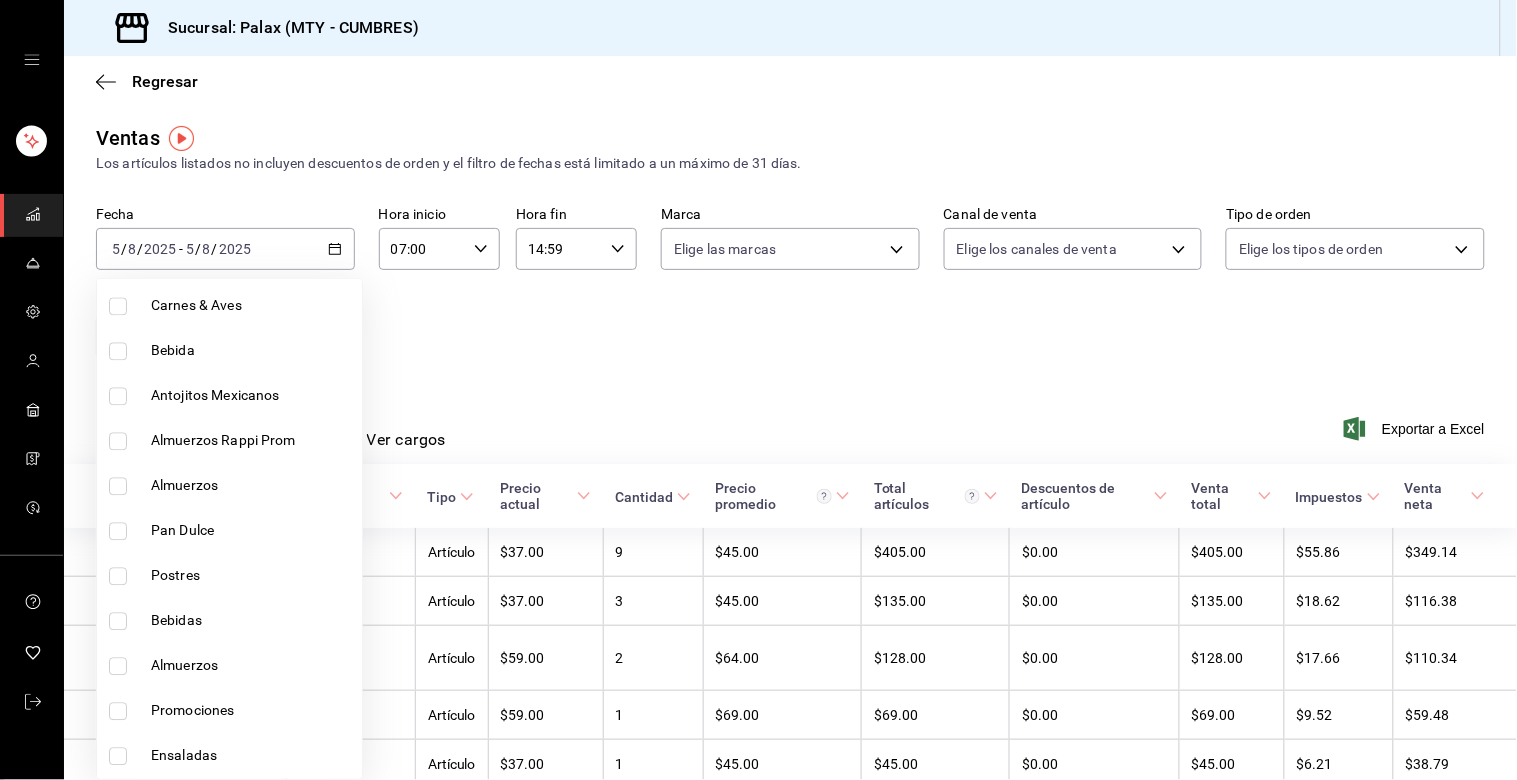scroll, scrollTop: 1222, scrollLeft: 0, axis: vertical 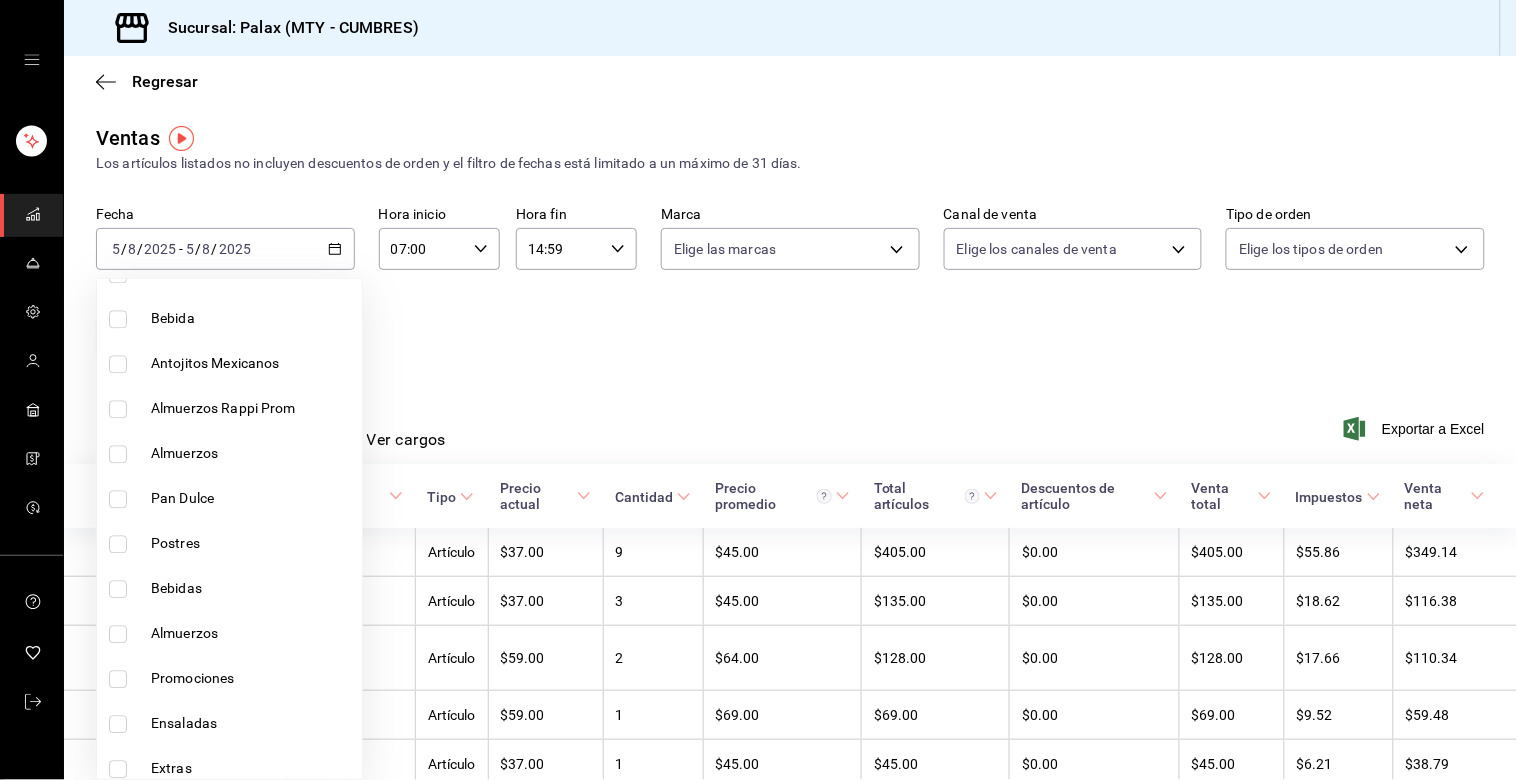 click at bounding box center [118, 500] 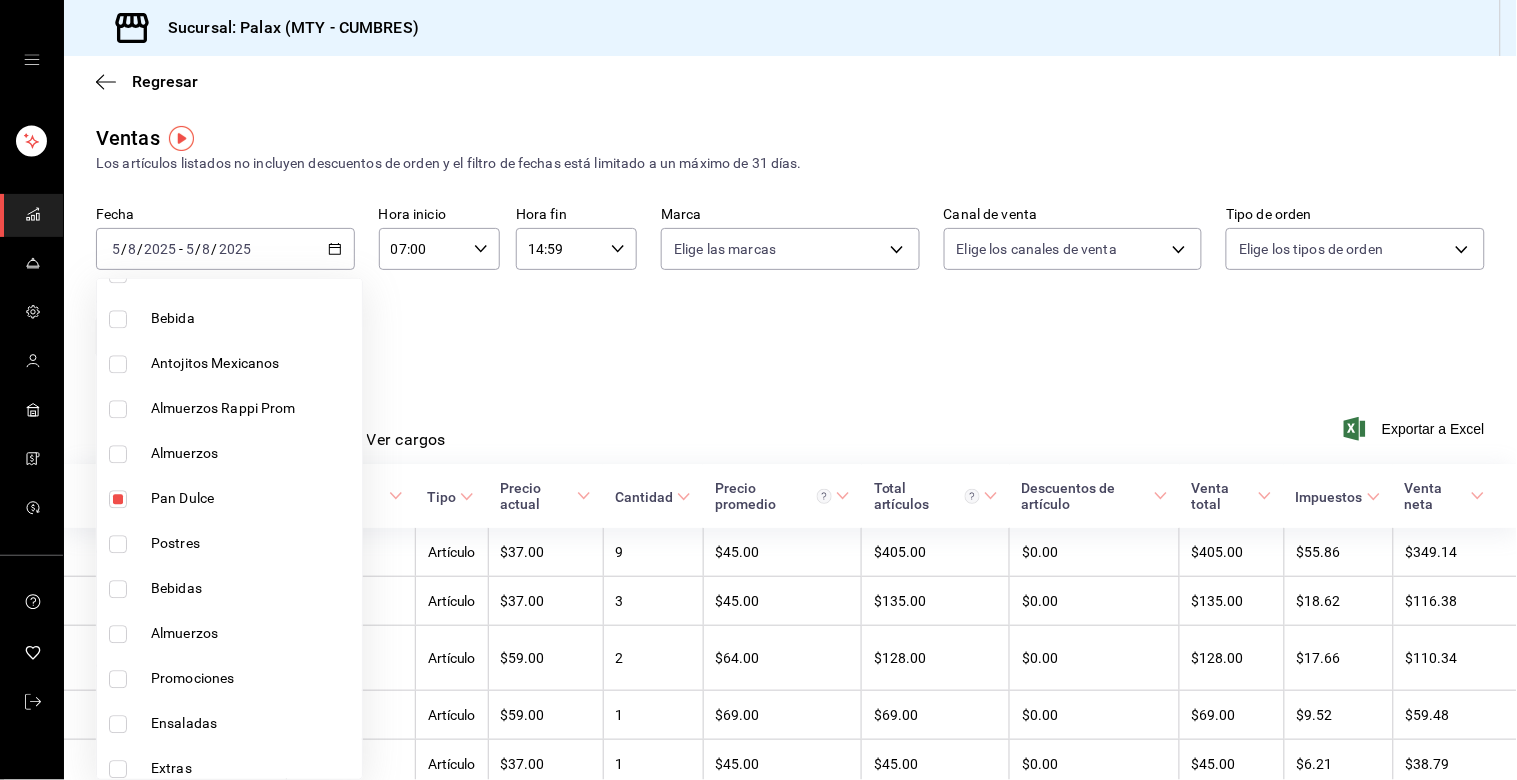 click at bounding box center (758, 390) 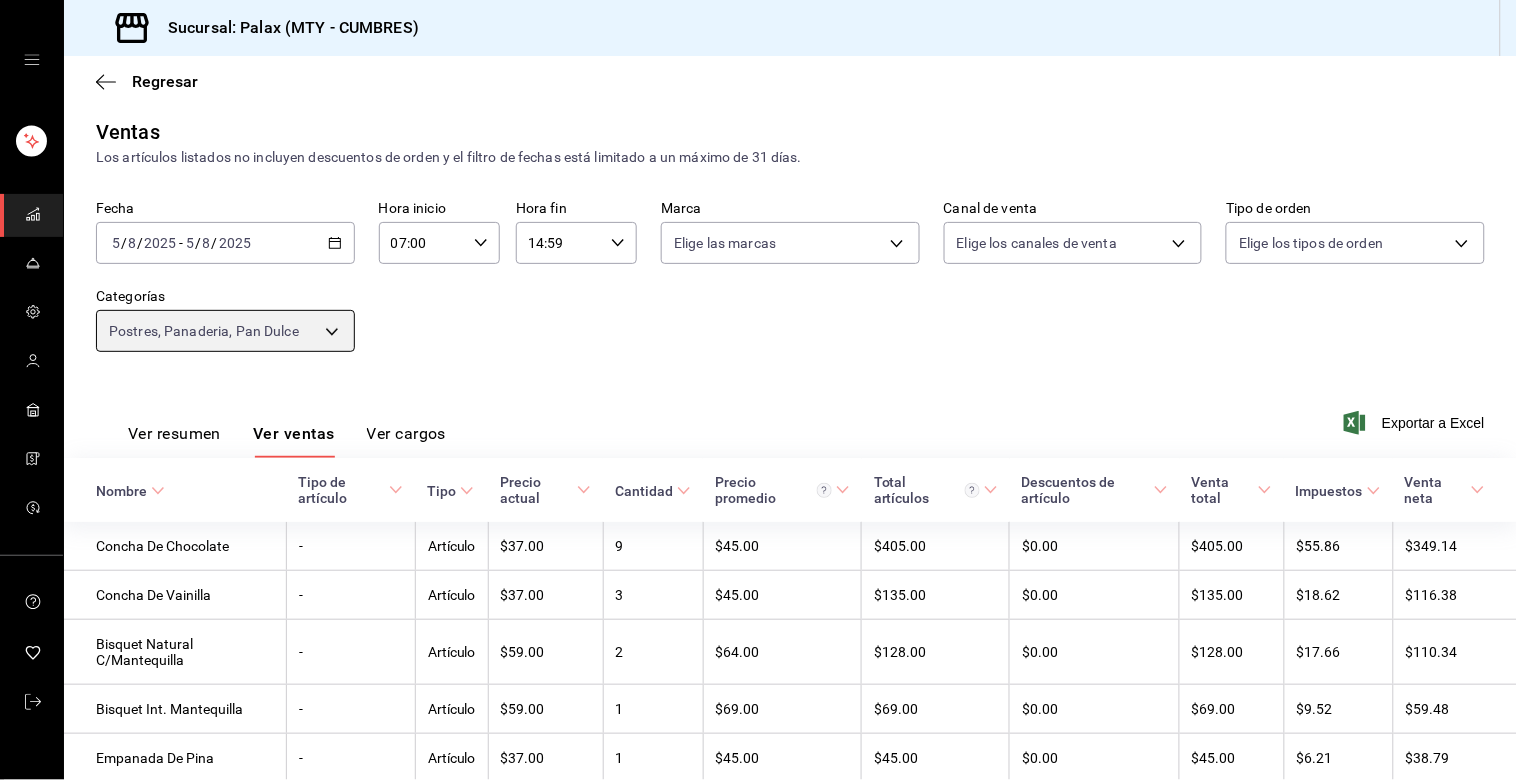 scroll, scrollTop: 0, scrollLeft: 0, axis: both 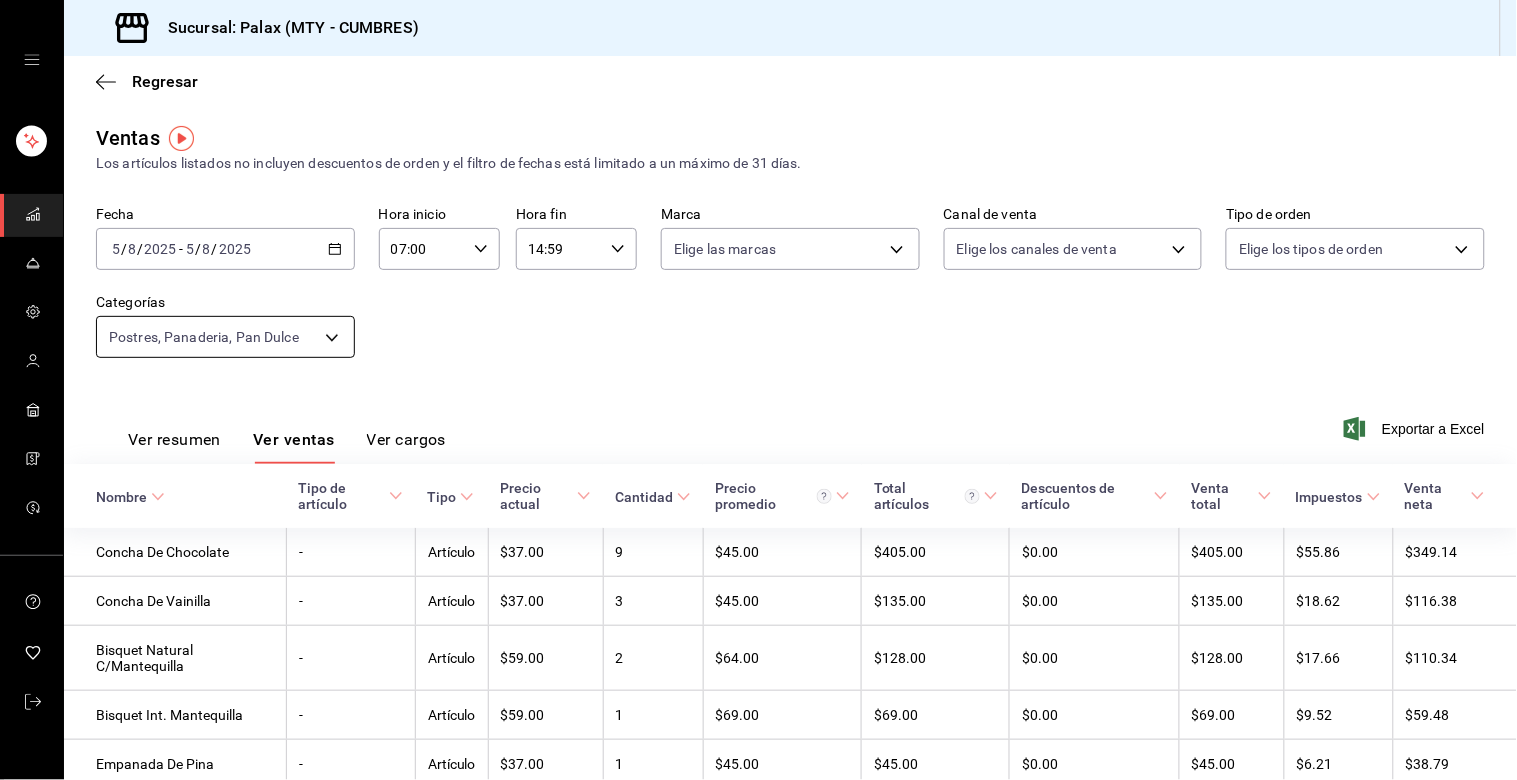 click on "Sucursal: Palax ([CITY] - CUMBRES) Regresar Ventas Los artículos listados no incluyen descuentos de orden y el filtro de fechas está limitado a un máximo de 31 días. Fecha [DATE] [DATE] - [DATE] [DATE] Hora inicio 07:00 Hora inicio Hora fin 14:59 Hora fin Marca Elige las marcas Canal de venta Elige los canales de venta Tipo de orden Elige los tipos de orden Categorías Postres, Panaderia, Pan Dulce [UUID],[UUID],[UUID],[UUID] Ver resumen Ver ventas Ver cargos Exportar a Excel Nombre Tipo de artículo Tipo Precio actual Cantidad Precio promedio   Total artículos   Descuentos de artículo Venta total Impuestos Venta neta Concha De Chocolate - Artículo $37.00 9 $45.00 $405.00 $0.00 $405.00 $55.86 $349.14 Concha De Vainilla - Artículo $37.00 3 $45.00 $135.00 $0.00 $135.00 $18.62 $116.38 Bisquet Natural C/Mantequilla - Artículo $59.00 2 $64.00 $128.00 $0.00 $128.00 $17.66 $110.34 Bisquet Int. Mantequilla - 1" at bounding box center [758, 390] 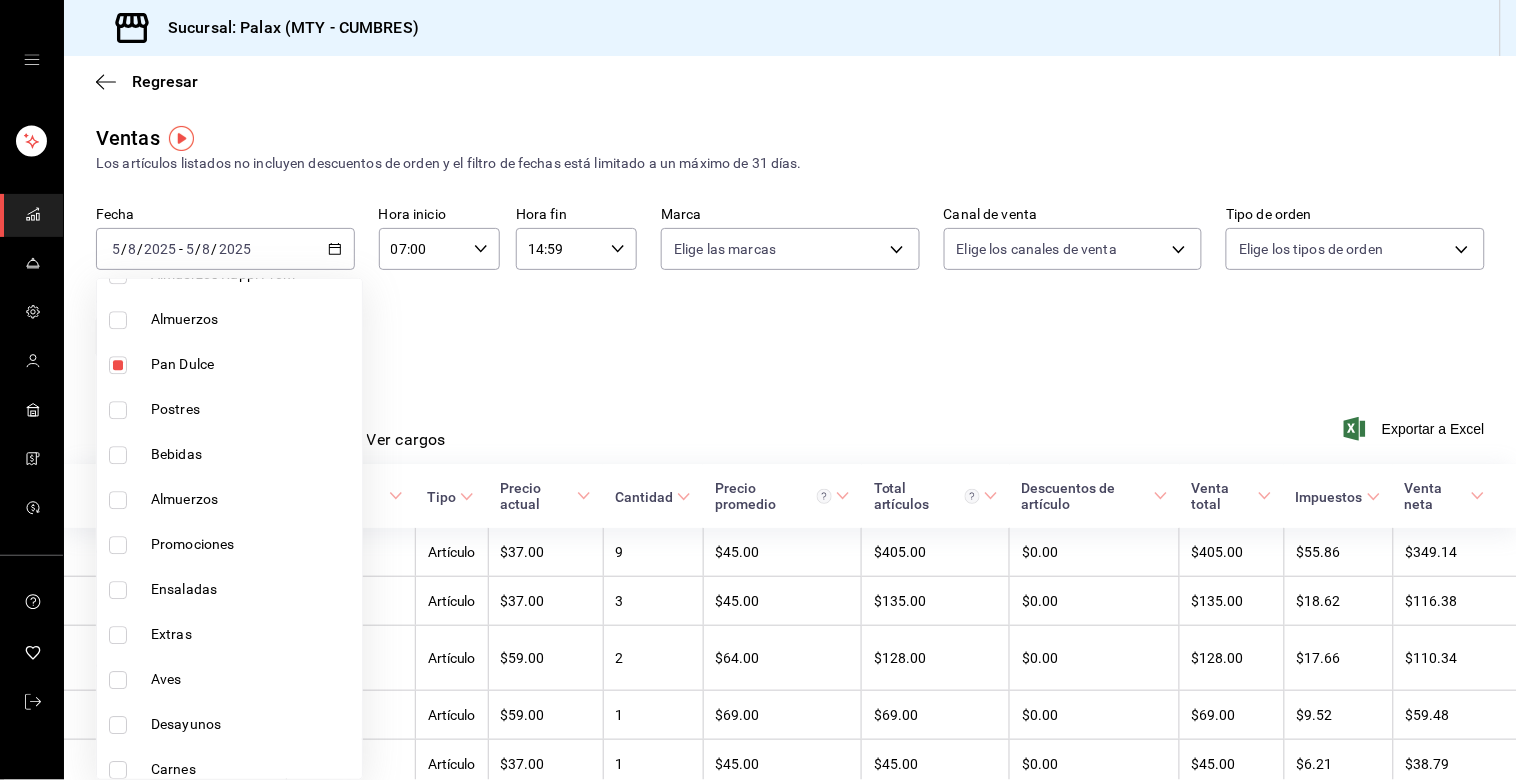 scroll, scrollTop: 1333, scrollLeft: 0, axis: vertical 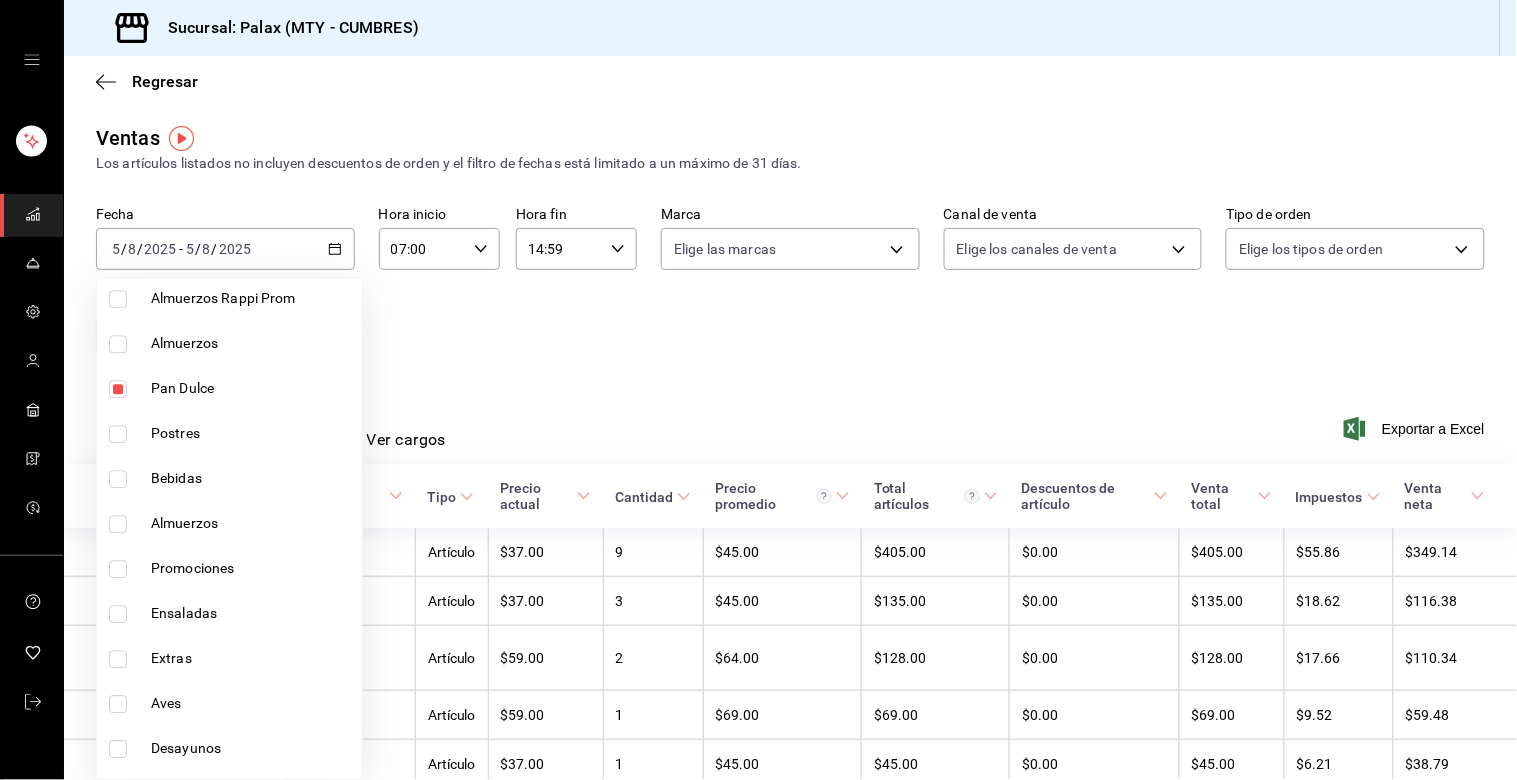 click at bounding box center [118, 434] 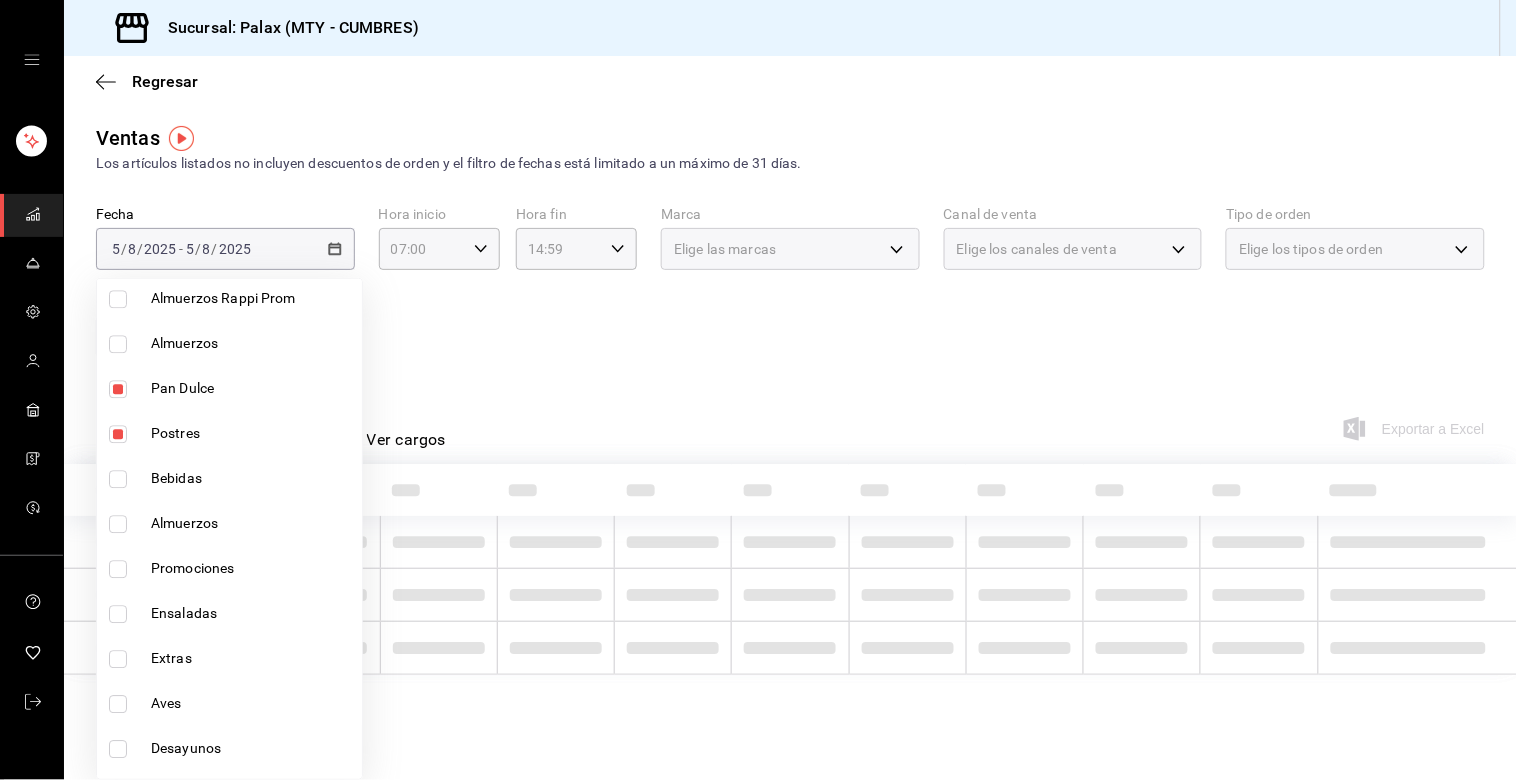 click at bounding box center (758, 390) 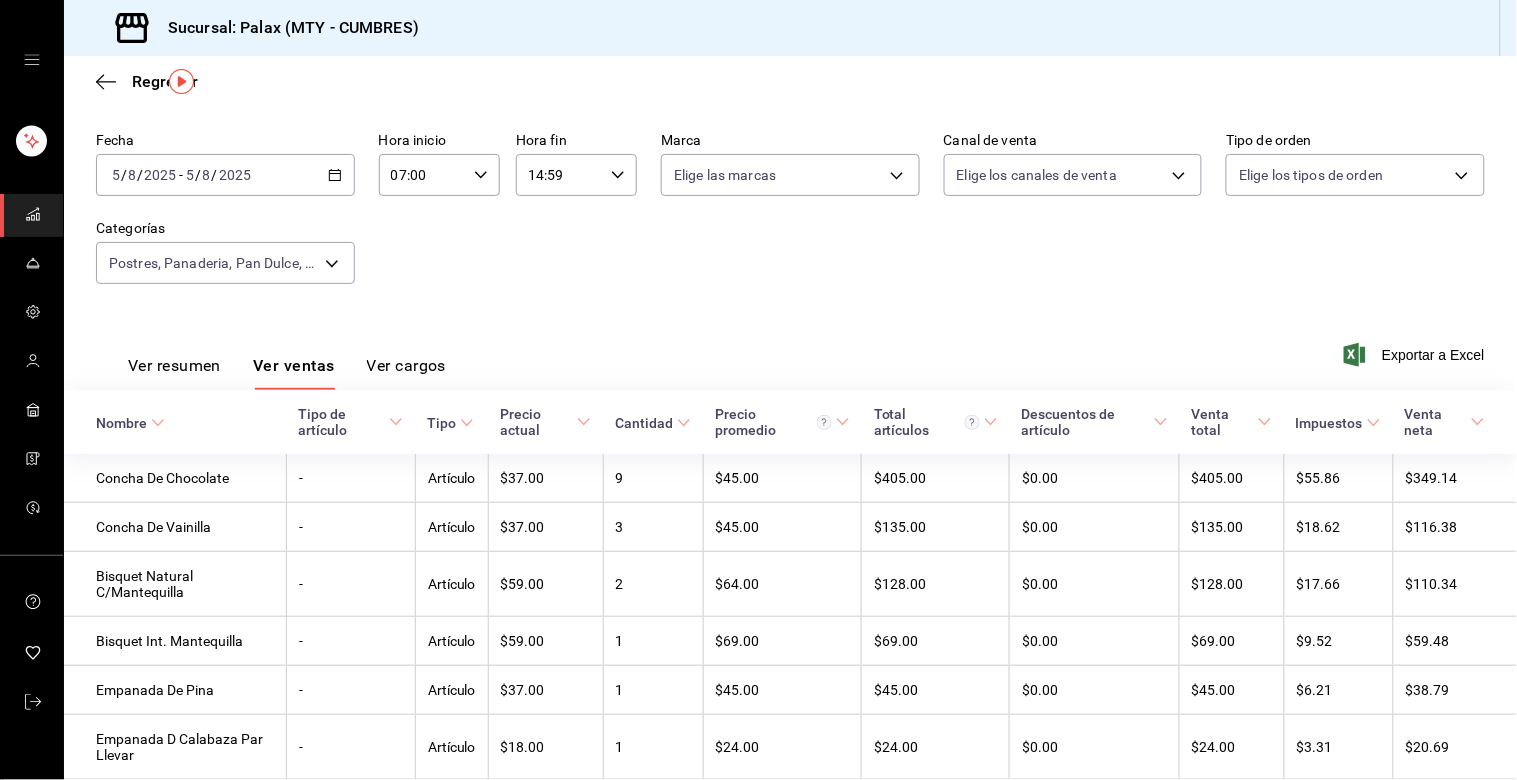 scroll, scrollTop: 0, scrollLeft: 0, axis: both 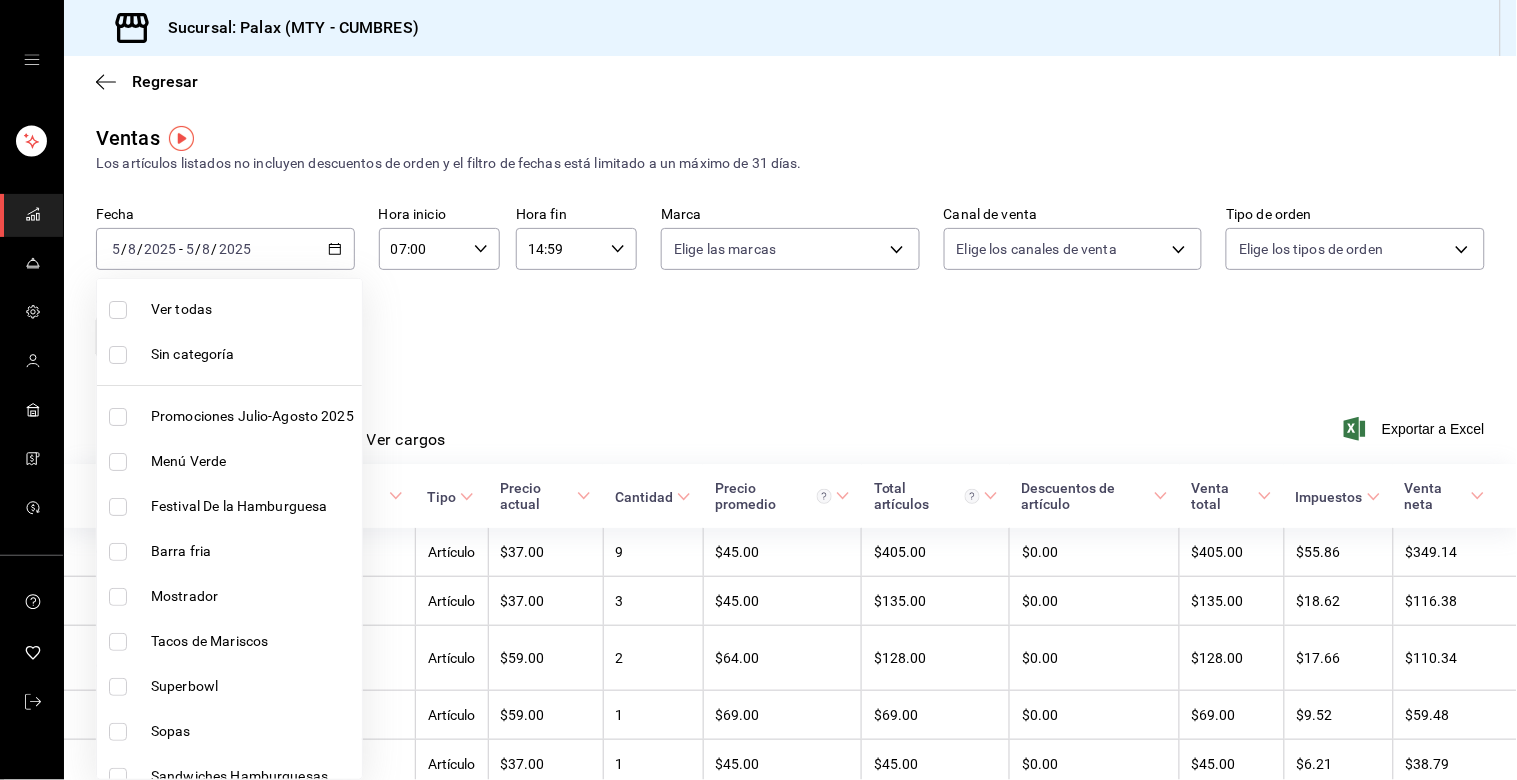 click on "Sucursal: Palax ([CITY] - CUMBRES) Regresar Ventas Los artículos listados no incluyen descuentos de orden y el filtro de fechas está limitado a un máximo de 31 días. Fecha [DATE] [DATE] - [DATE] [DATE] Hora inicio 07:00 Hora inicio Hora fin 14:59 Hora fin Marca Elige las marcas Canal de venta Elige los canales de venta Tipo de orden Elige los tipos de orden Categorías Postres, Panaderia, Pan Dulce, Postres [UUID],[UUID],[UUID],[UUID] Ver resumen Ver ventas Ver cargos Exportar a Excel Nombre Tipo de artículo Tipo Precio actual Cantidad Precio promedio   Total artículos   Descuentos de artículo Venta total Impuestos Venta neta Concha De Chocolate - Artículo $37.00 9 $45.00 $405.00 $0.00 $405.00 $55.86 $349.14 Concha De Vainilla - Artículo $37.00 3 $45.00 $135.00 $0.00 $135.00 $18.62 $116.38 Bisquet Natural C/Mantequilla - Artículo $59.00 2 $64.00 $128.00 $0.00 $128.00 $17.66 $110.34 Bisquet Int. Mantequilla - Artículo $59.00 1 $69.00 $69.00 $0.00 - 1" at bounding box center (758, 390) 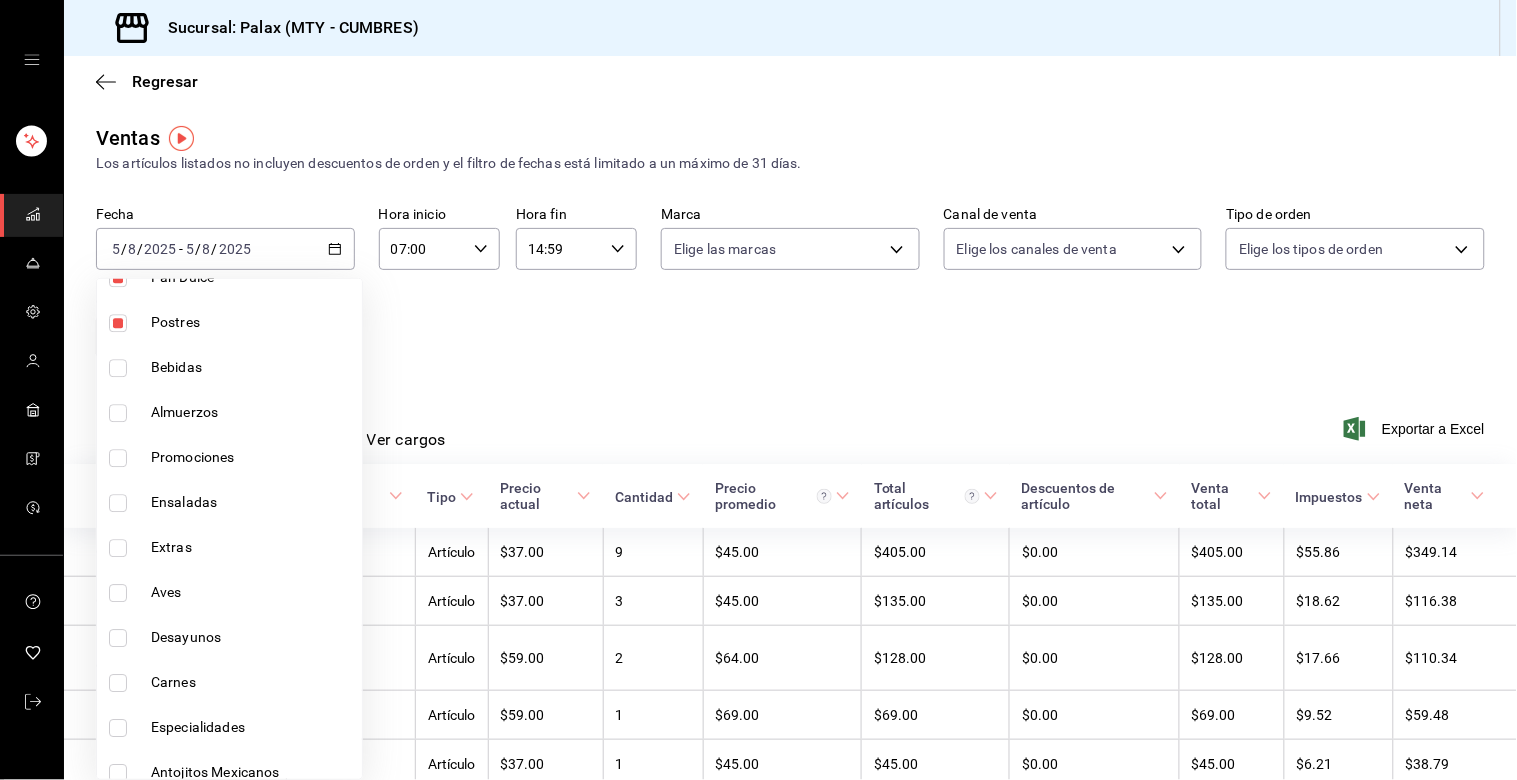 scroll, scrollTop: 1457, scrollLeft: 0, axis: vertical 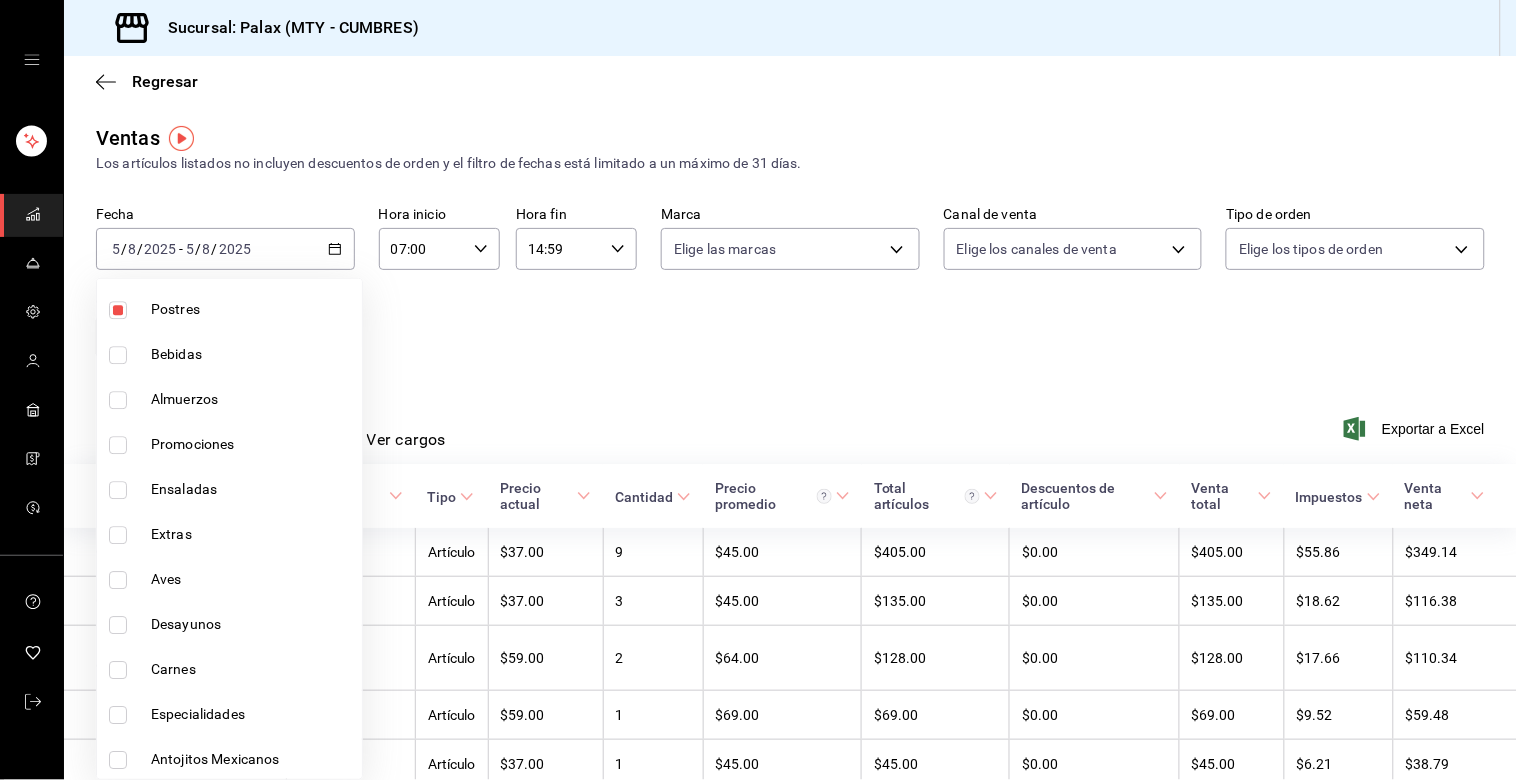 click at bounding box center [758, 390] 